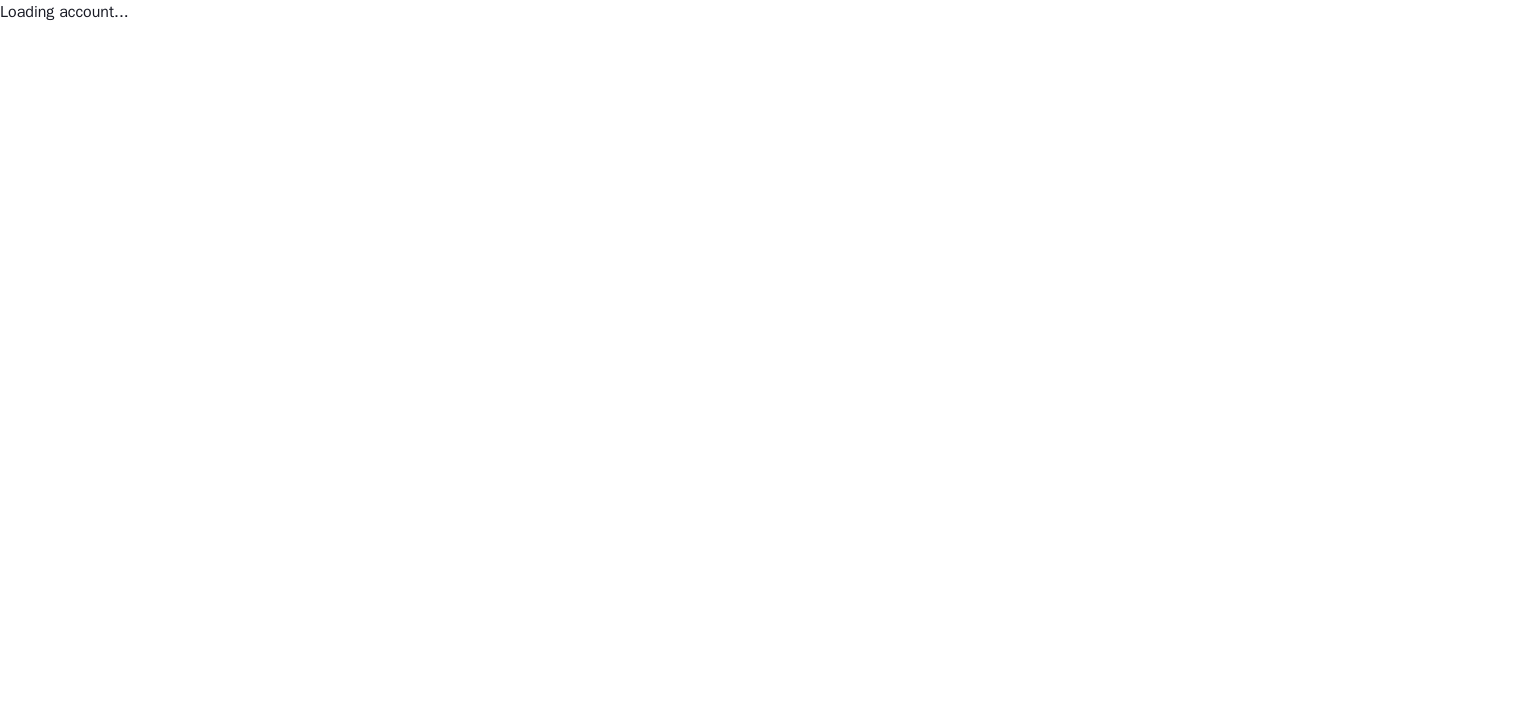 scroll, scrollTop: 0, scrollLeft: 0, axis: both 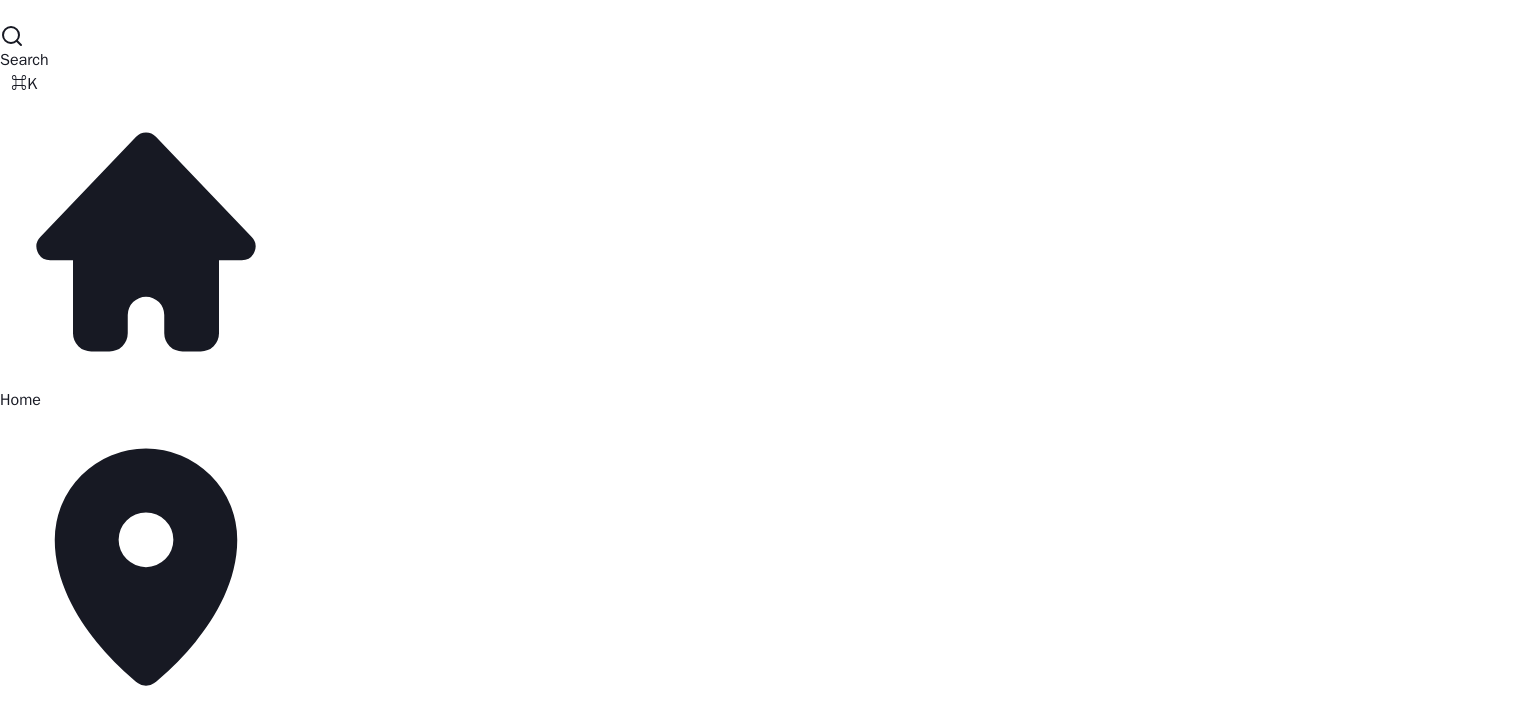 click on "Legacy Hotels, Castle Green Hotel - [NUMBER]" at bounding box center (124, 728) 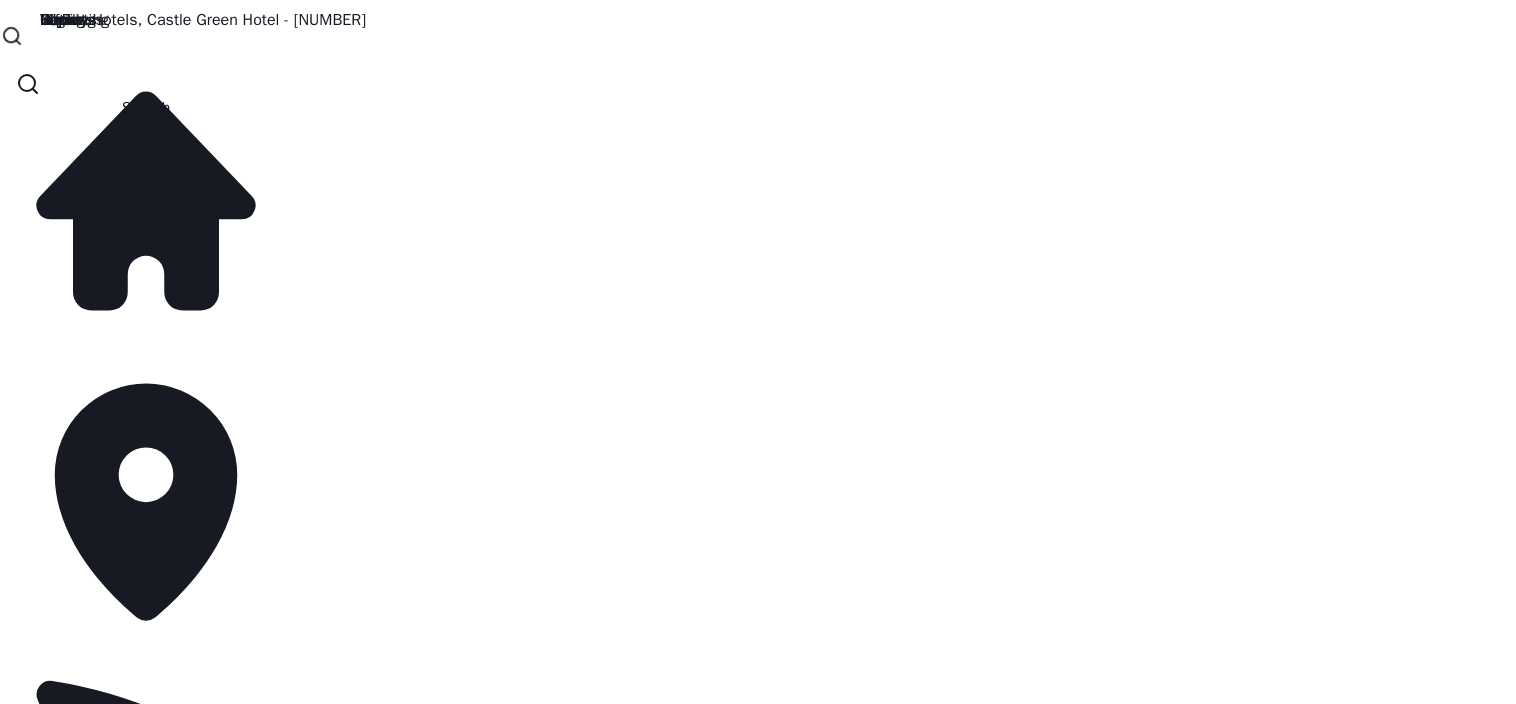 scroll, scrollTop: 310, scrollLeft: 0, axis: vertical 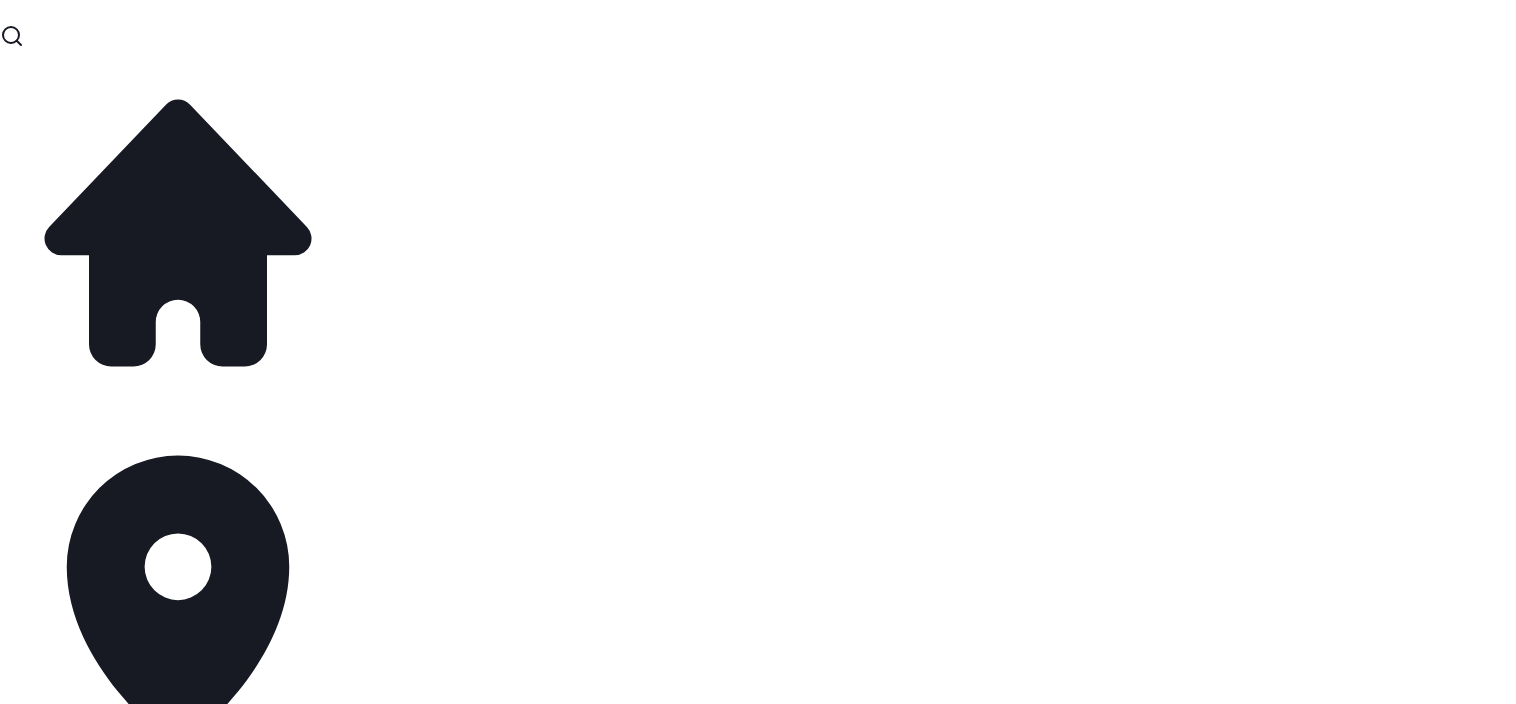 click on "Billing" at bounding box center [21, 19029] 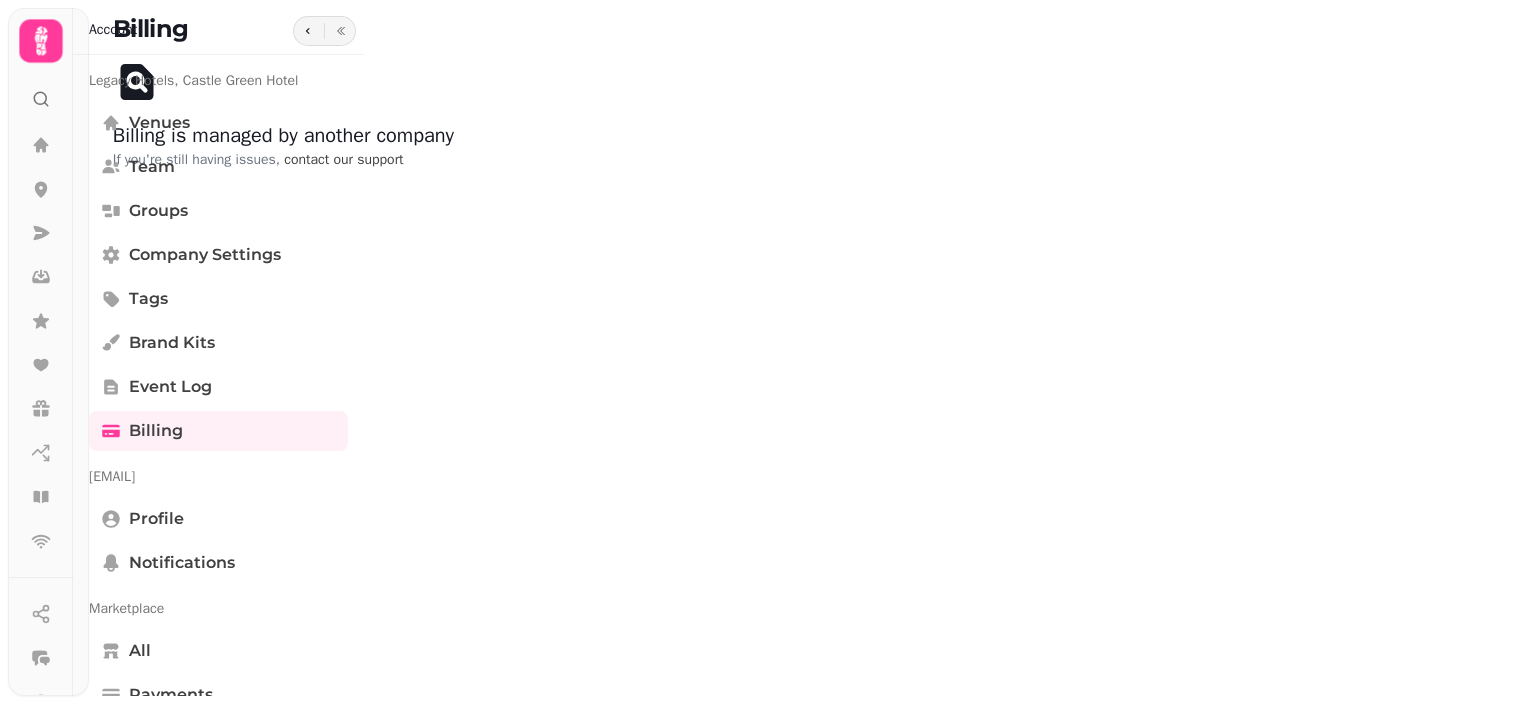 scroll, scrollTop: 0, scrollLeft: 0, axis: both 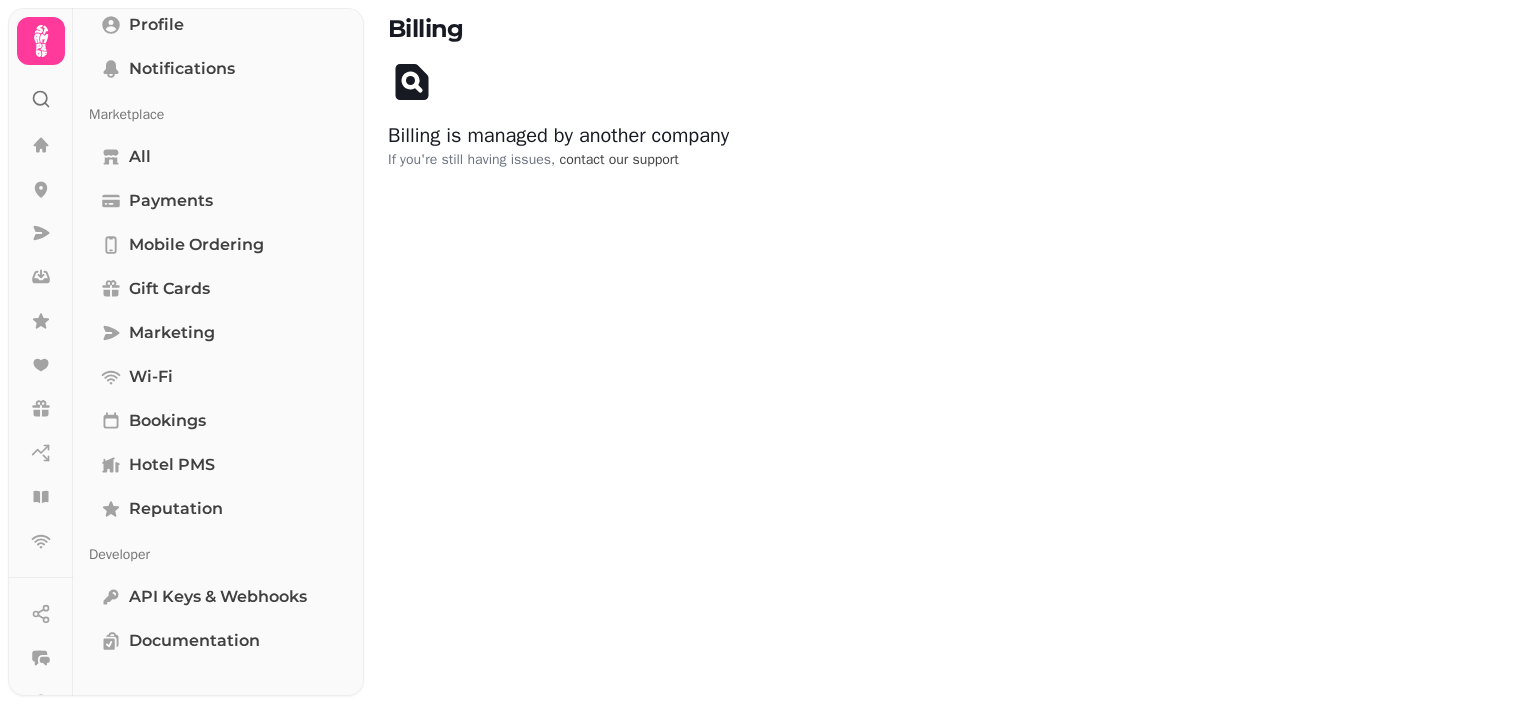 click 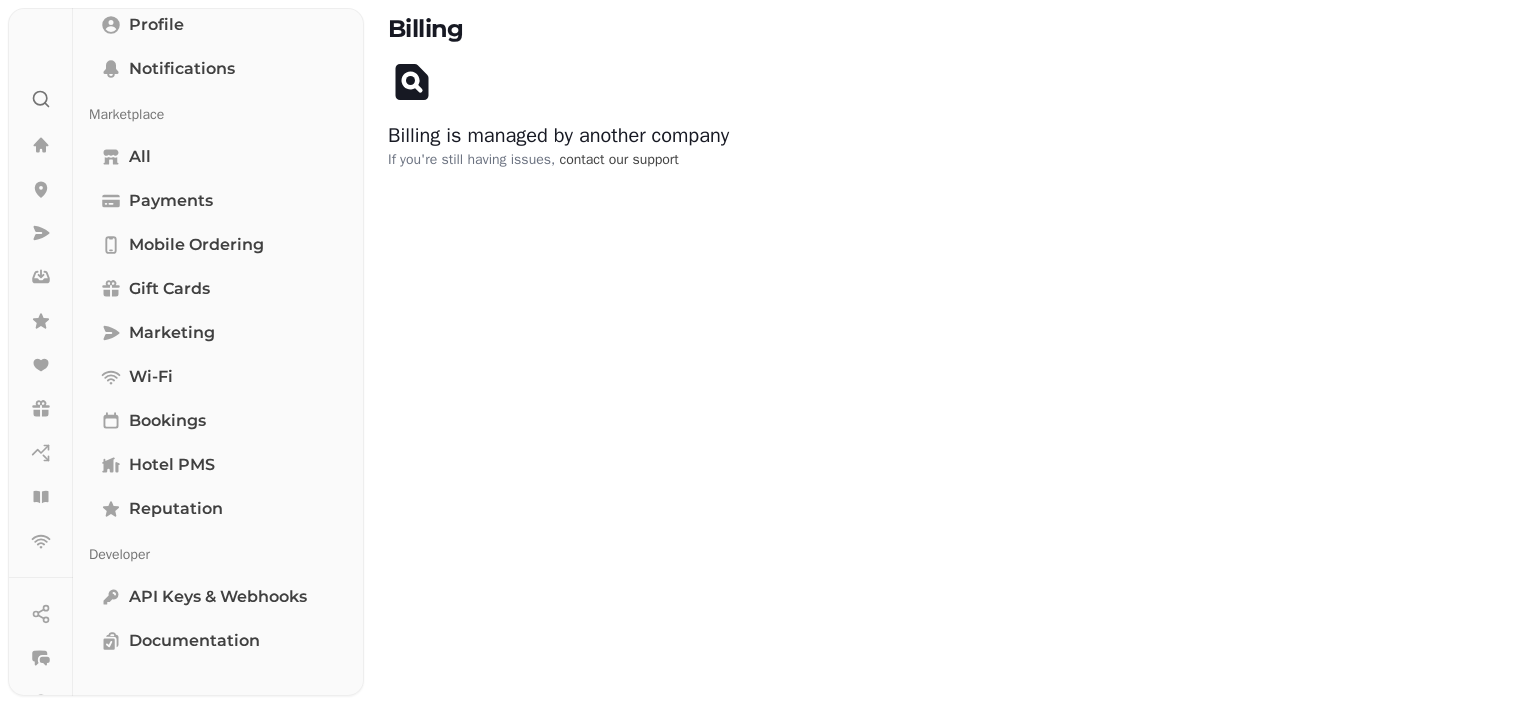scroll, scrollTop: 0, scrollLeft: 0, axis: both 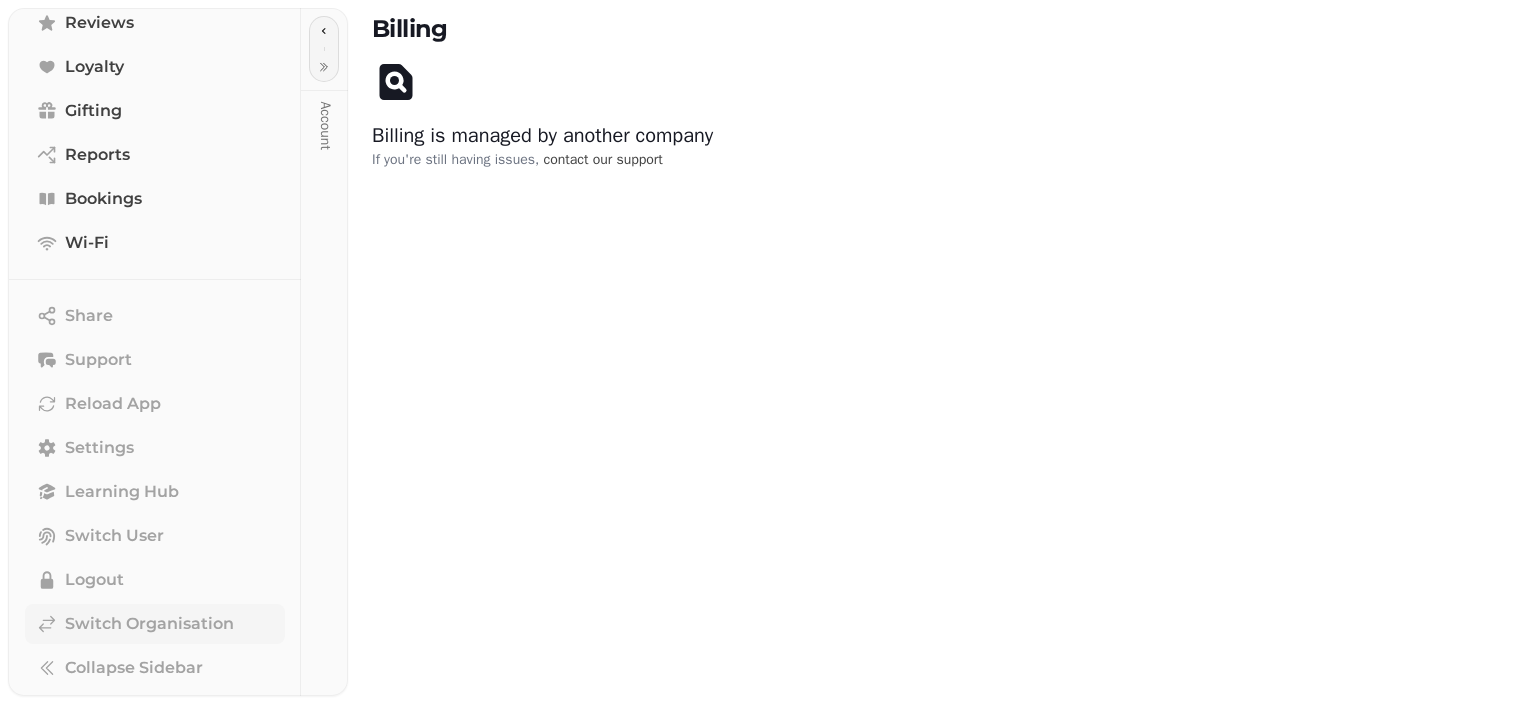 click on "Switch Organisation" at bounding box center [149, 624] 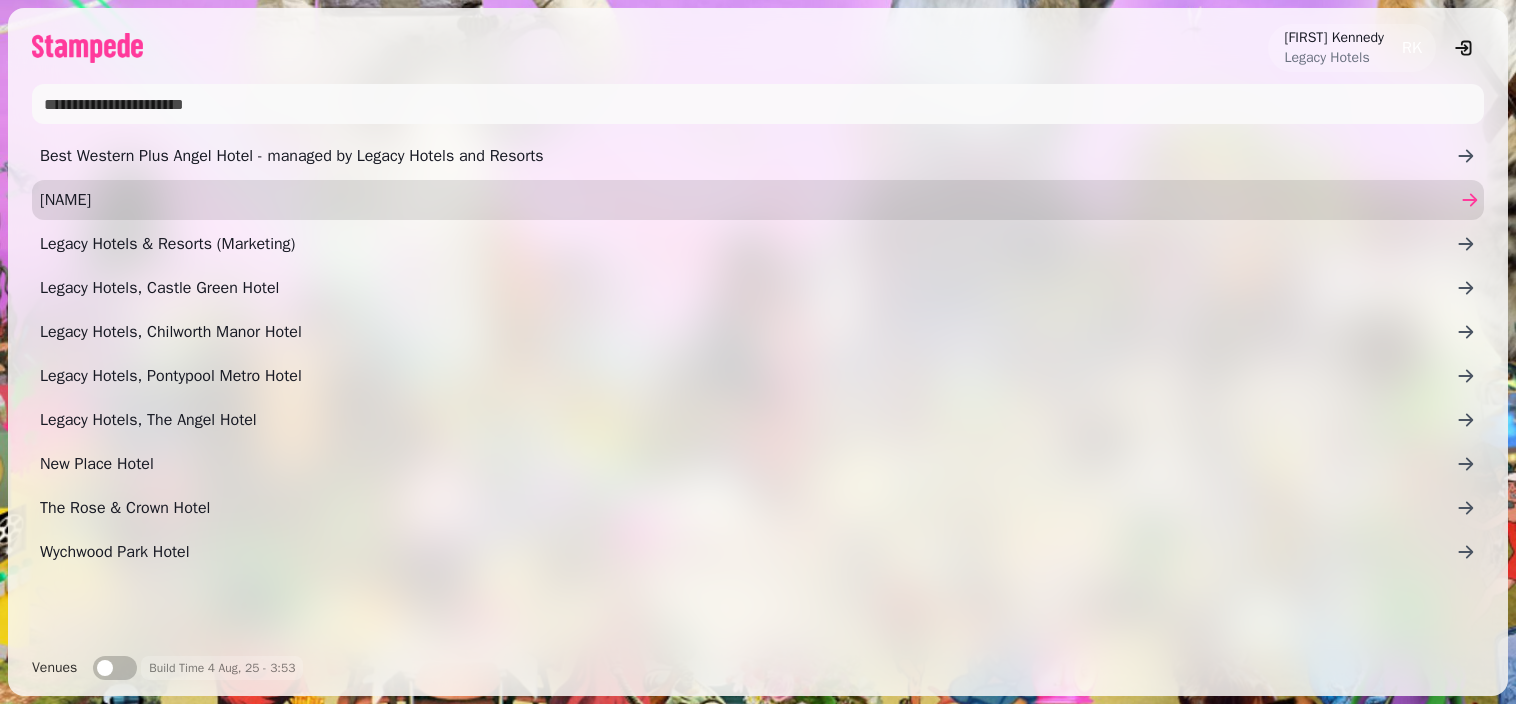 click on "[NAME]" at bounding box center (748, 200) 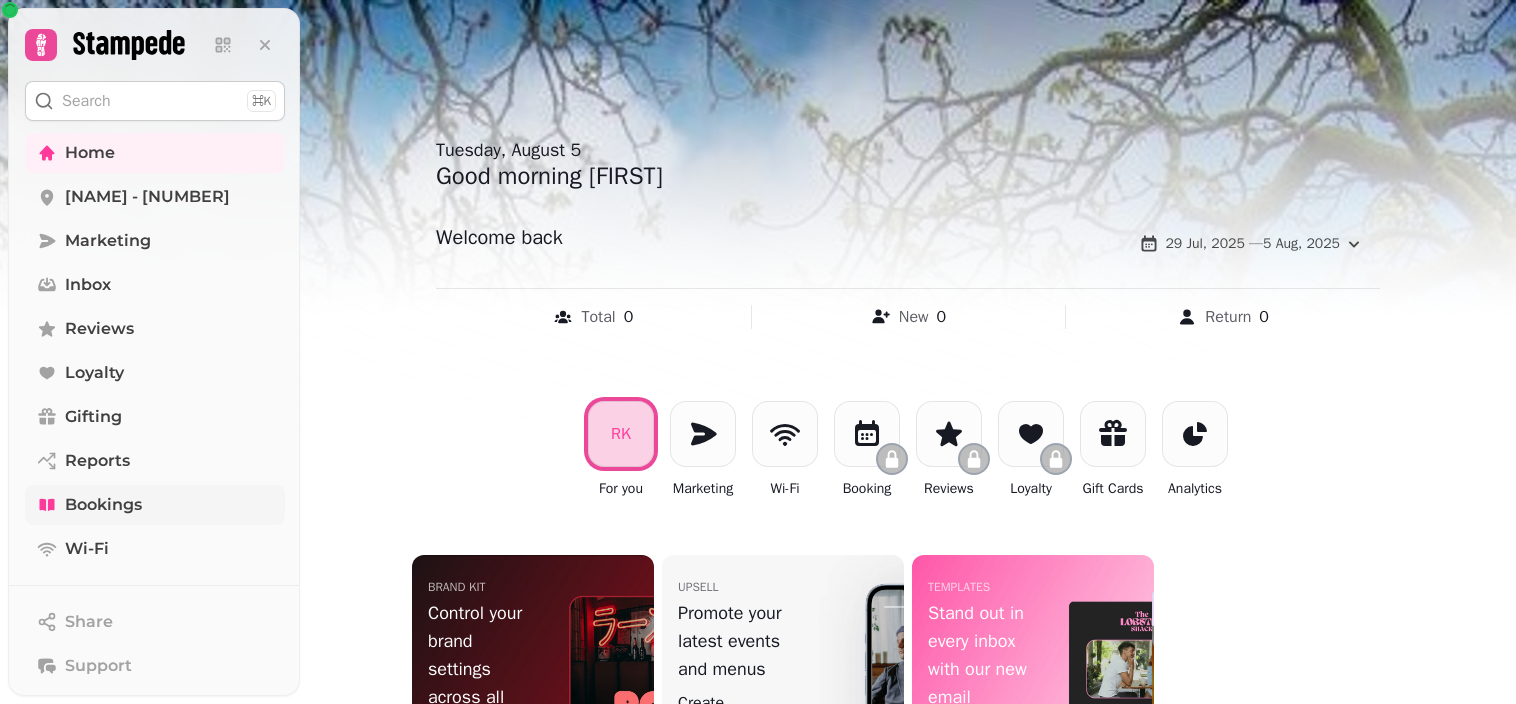 scroll, scrollTop: 262, scrollLeft: 0, axis: vertical 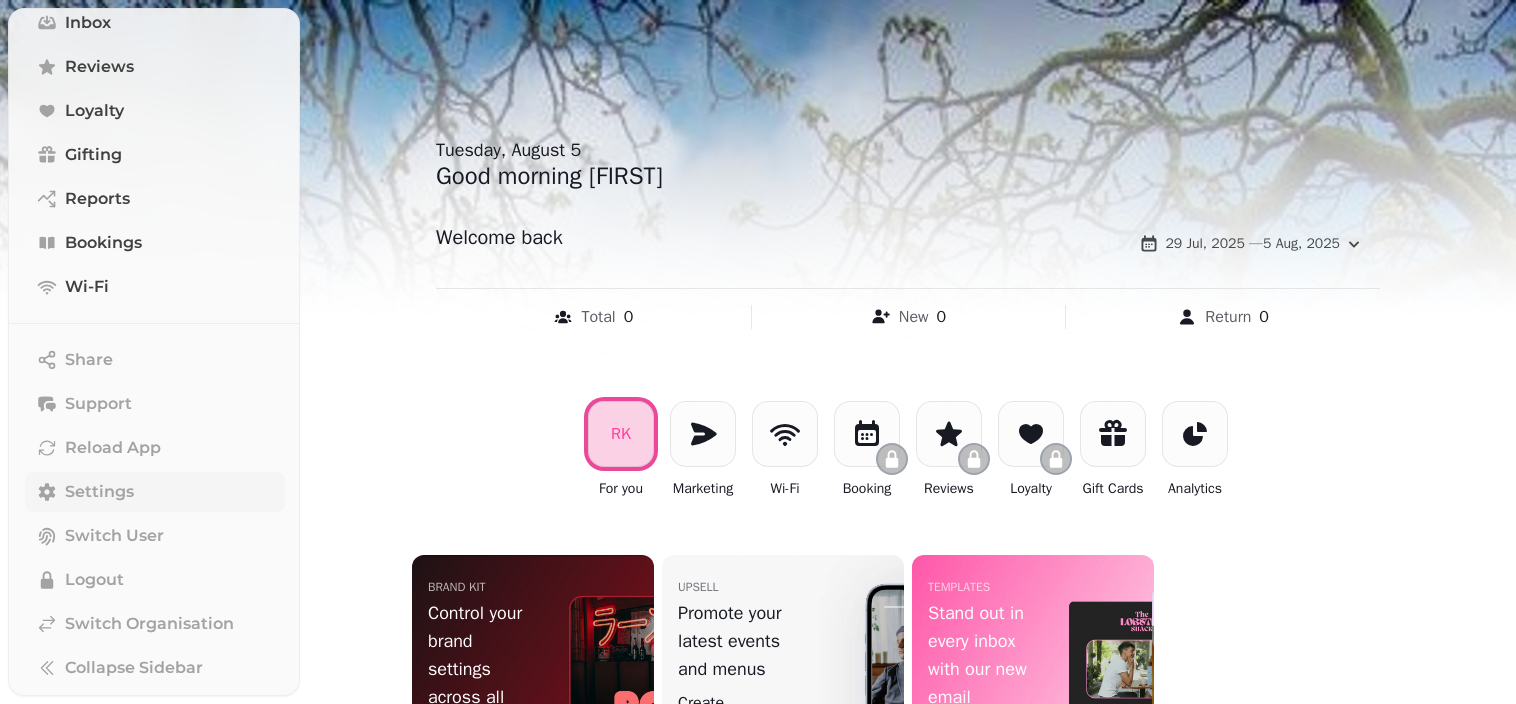 click on "Settings" at bounding box center (99, 492) 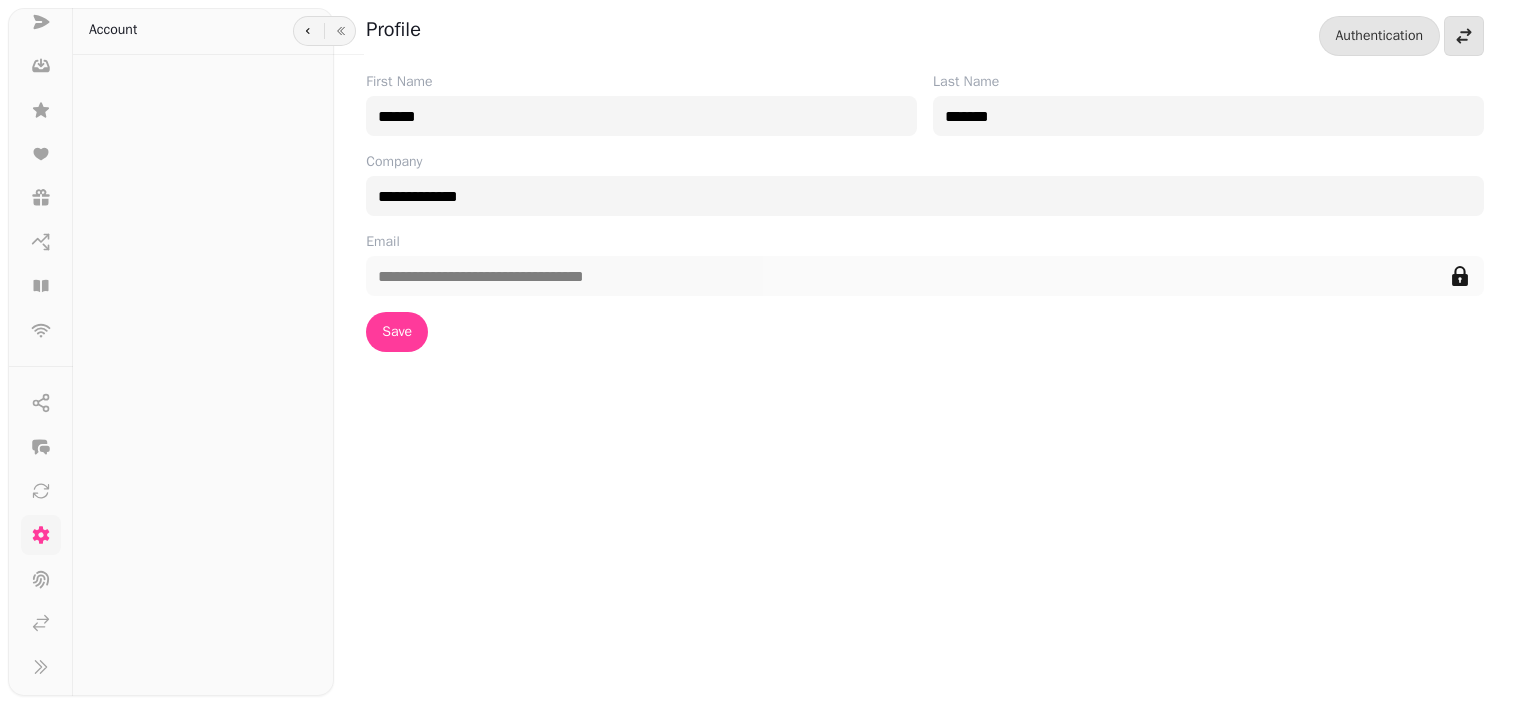 scroll, scrollTop: 210, scrollLeft: 0, axis: vertical 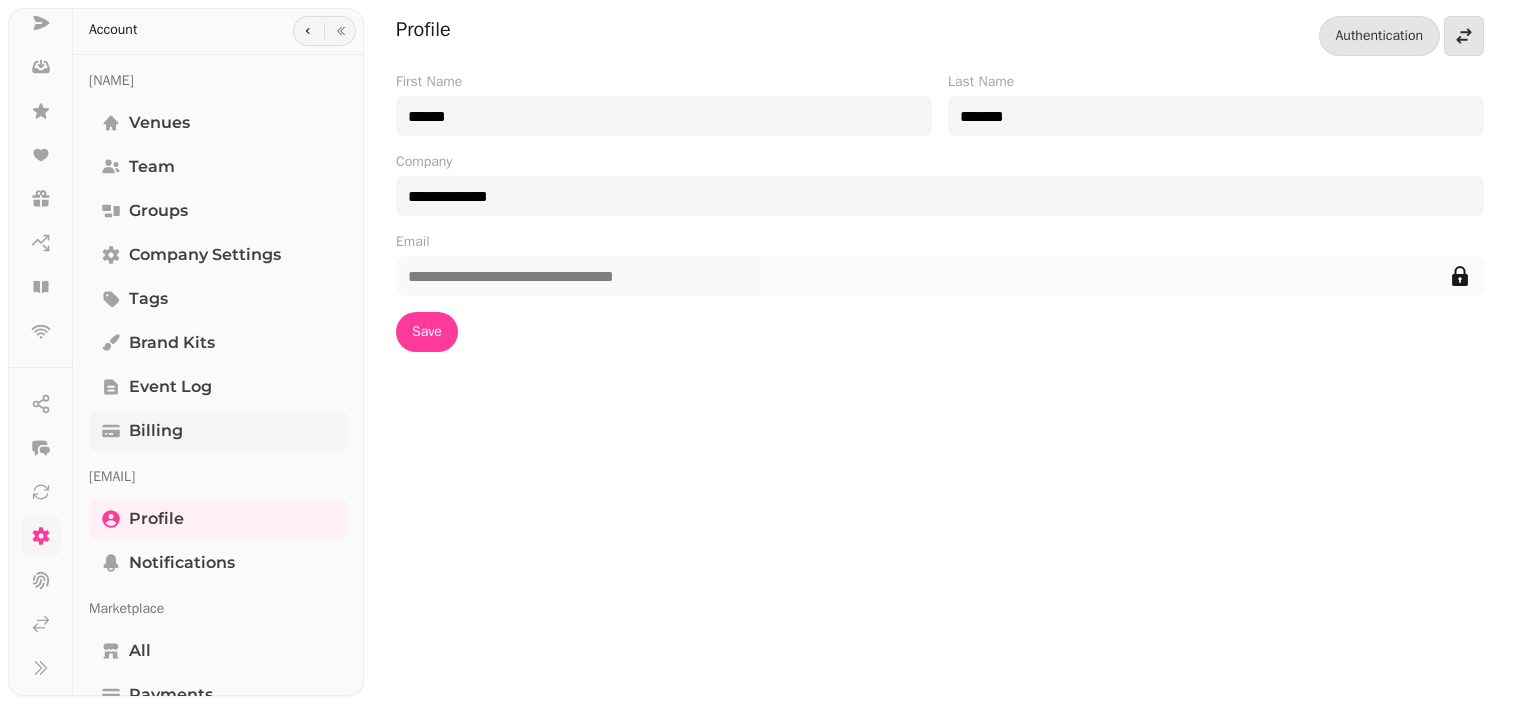 click on "Billing" at bounding box center (156, 431) 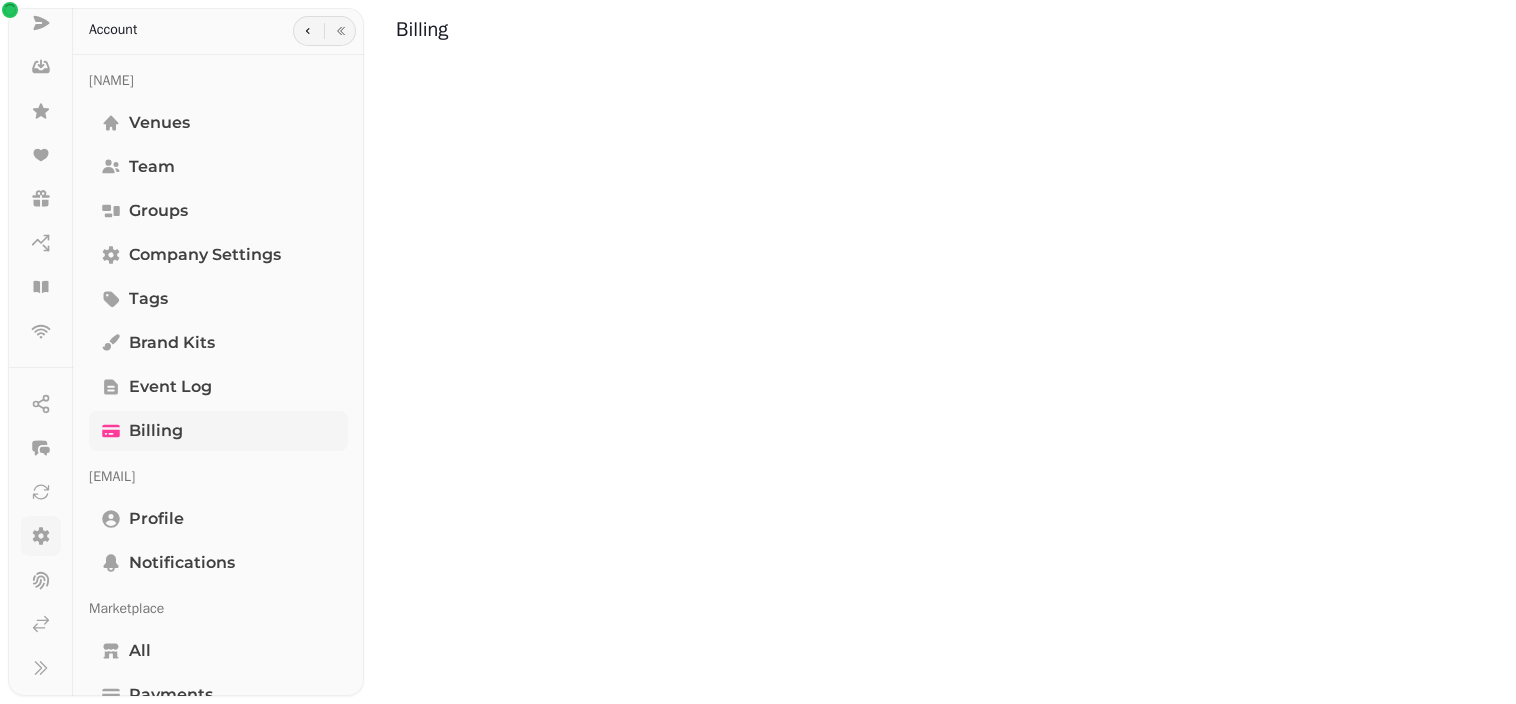 click on "Billing" at bounding box center [156, 431] 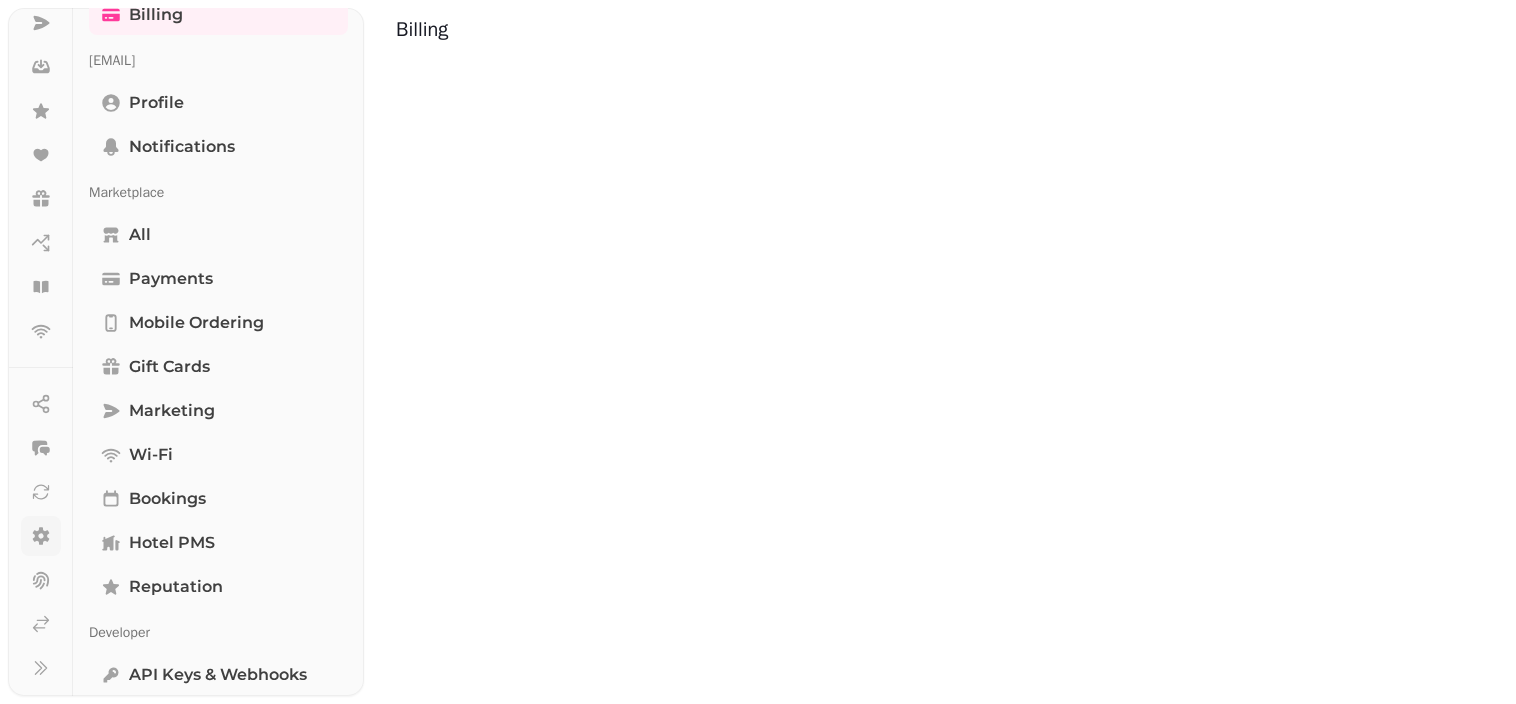 scroll, scrollTop: 494, scrollLeft: 0, axis: vertical 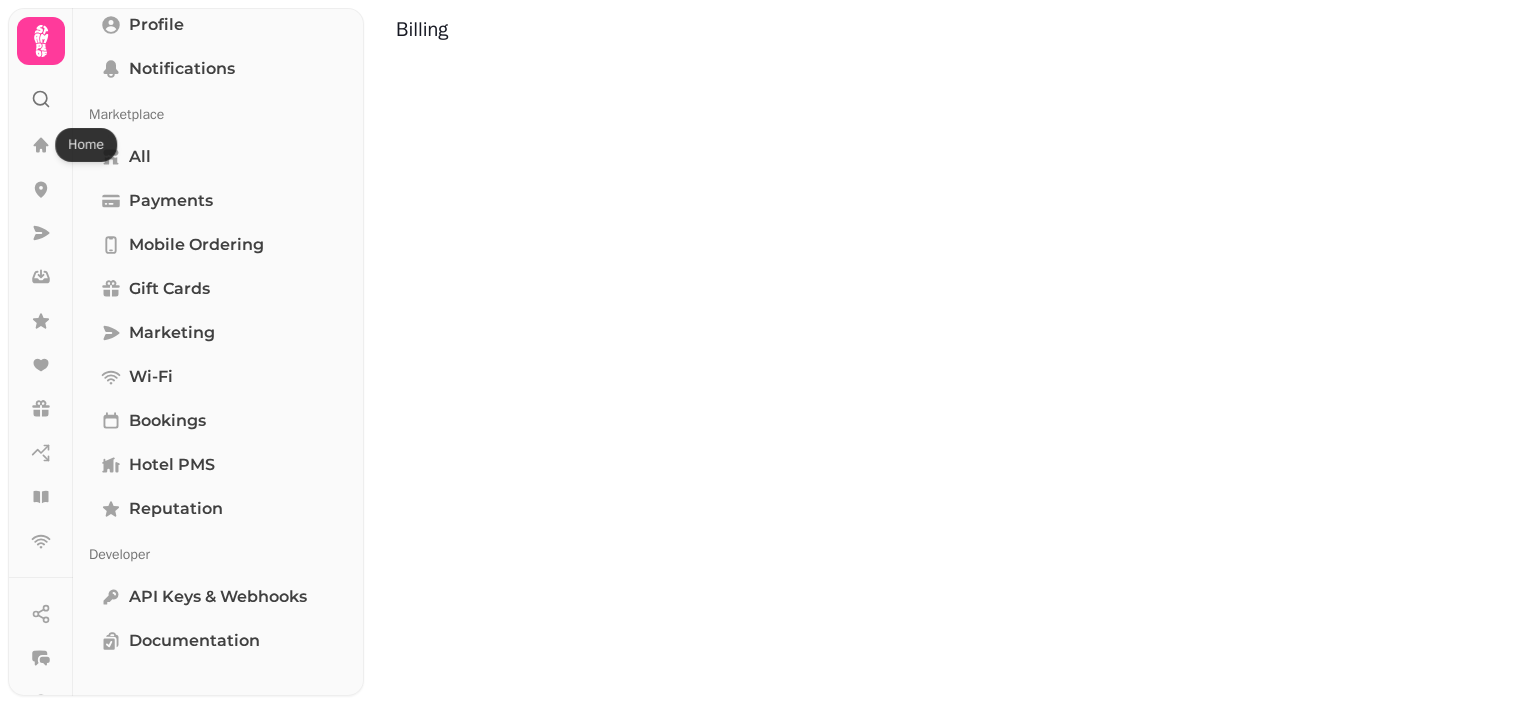 click 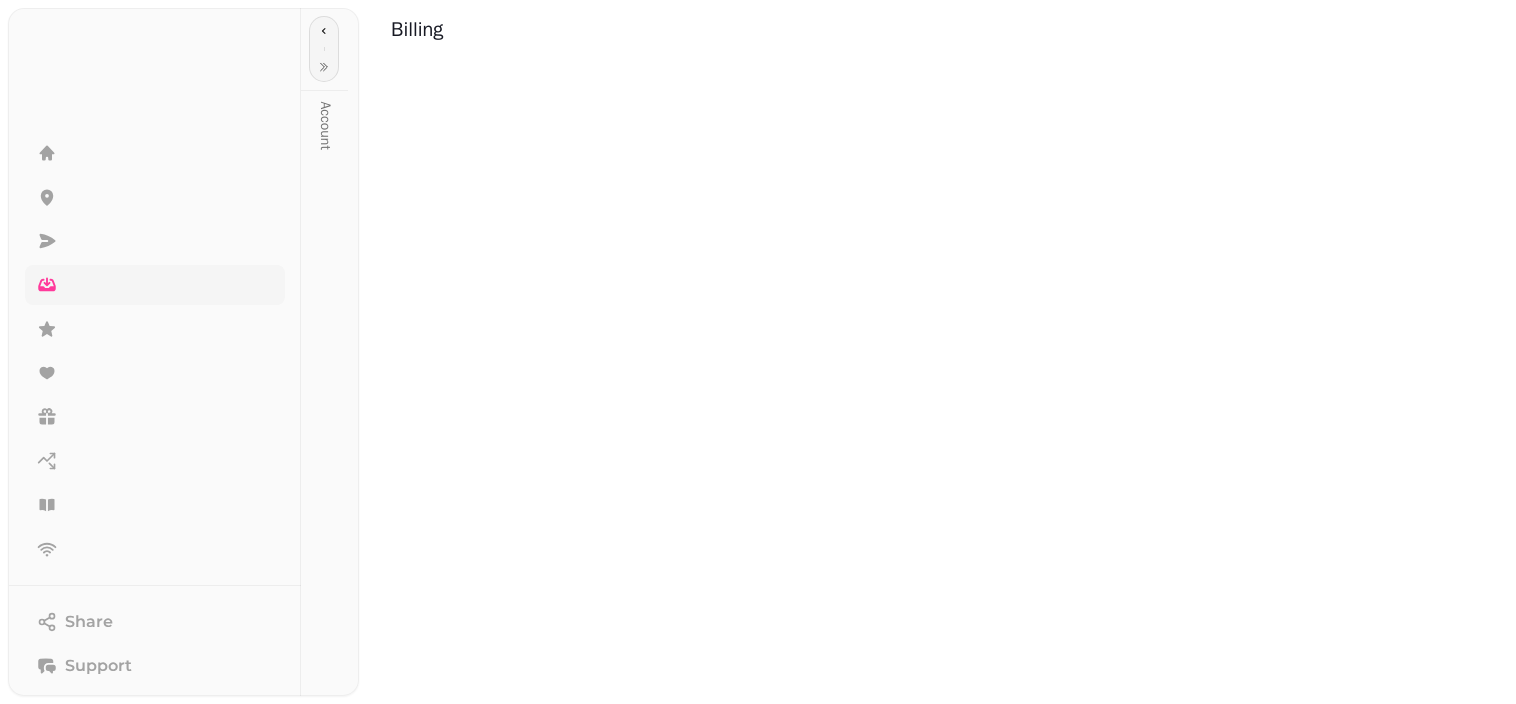 scroll, scrollTop: 0, scrollLeft: 0, axis: both 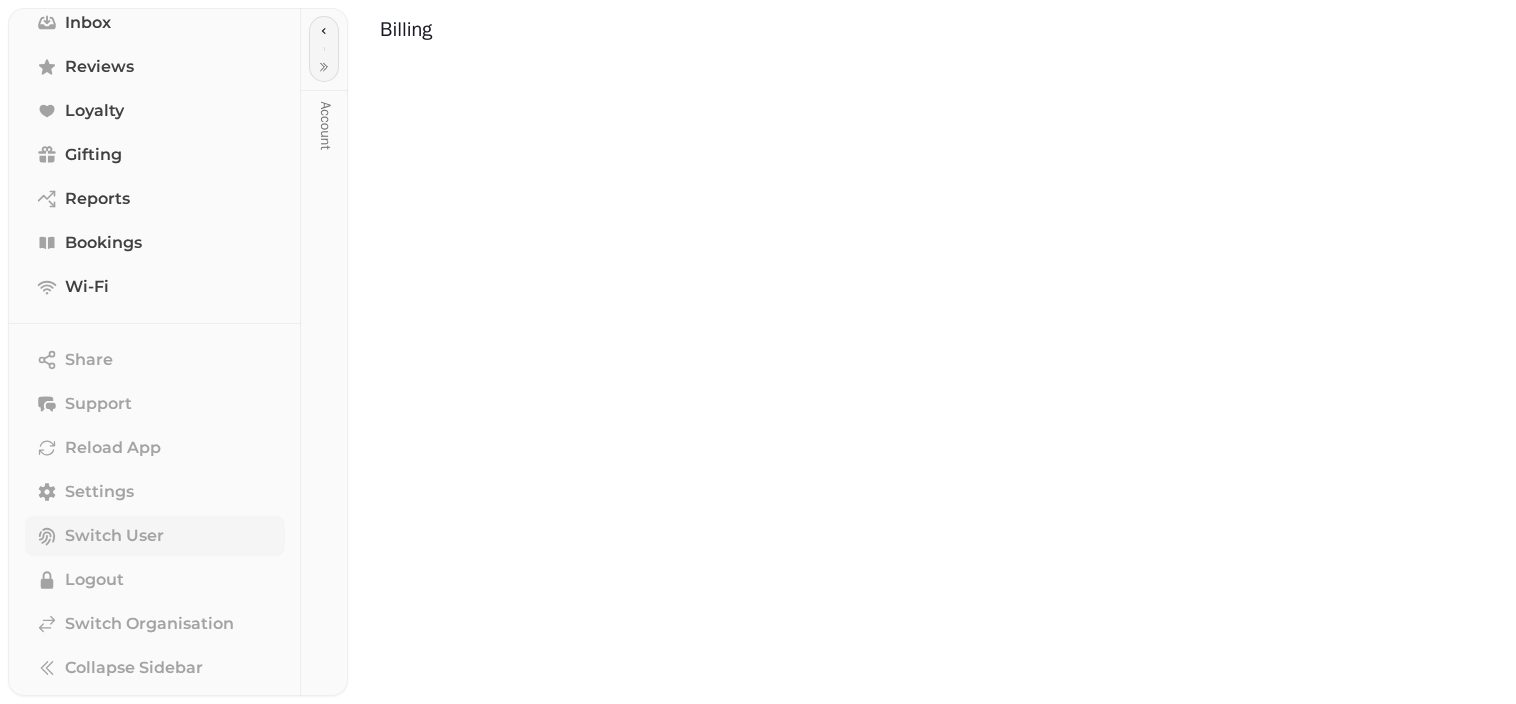 click on "Switch User" at bounding box center [114, 536] 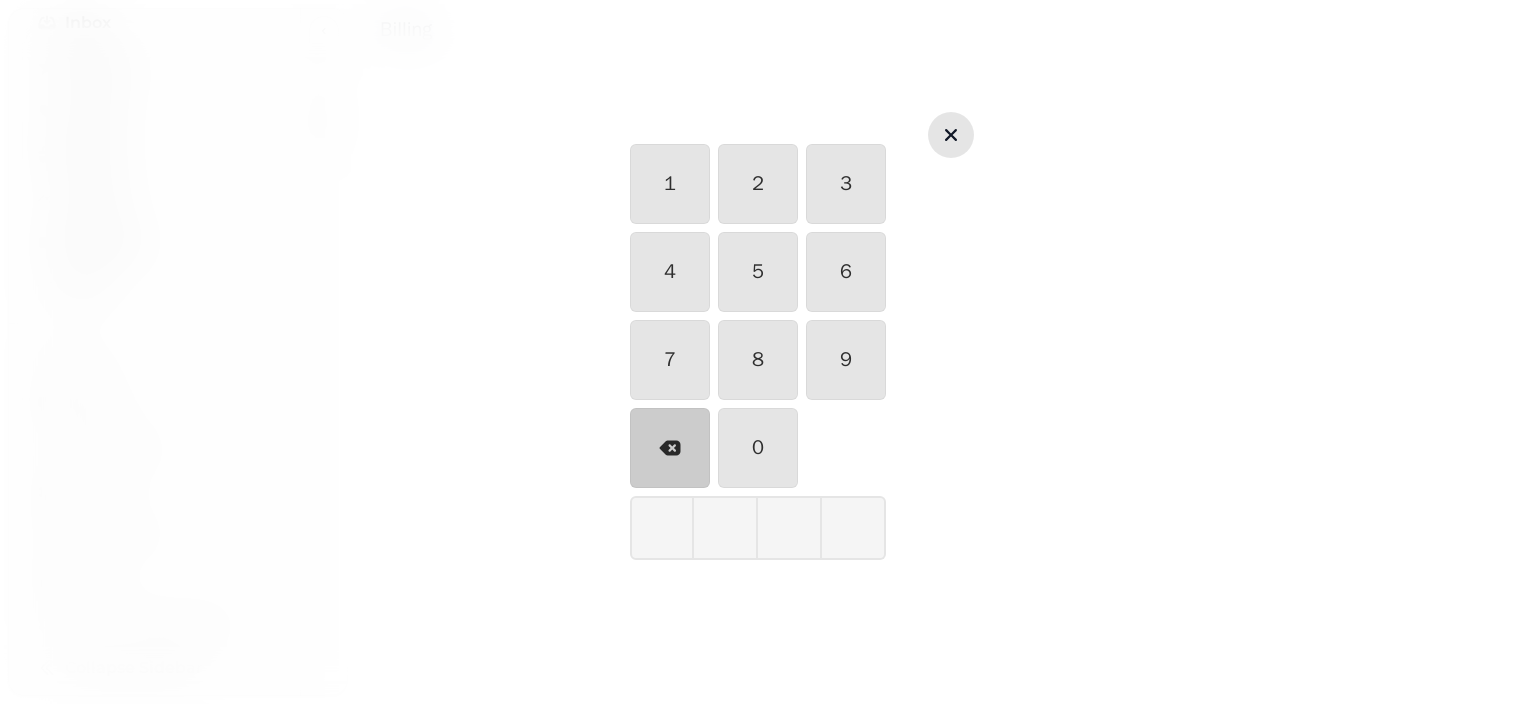 click 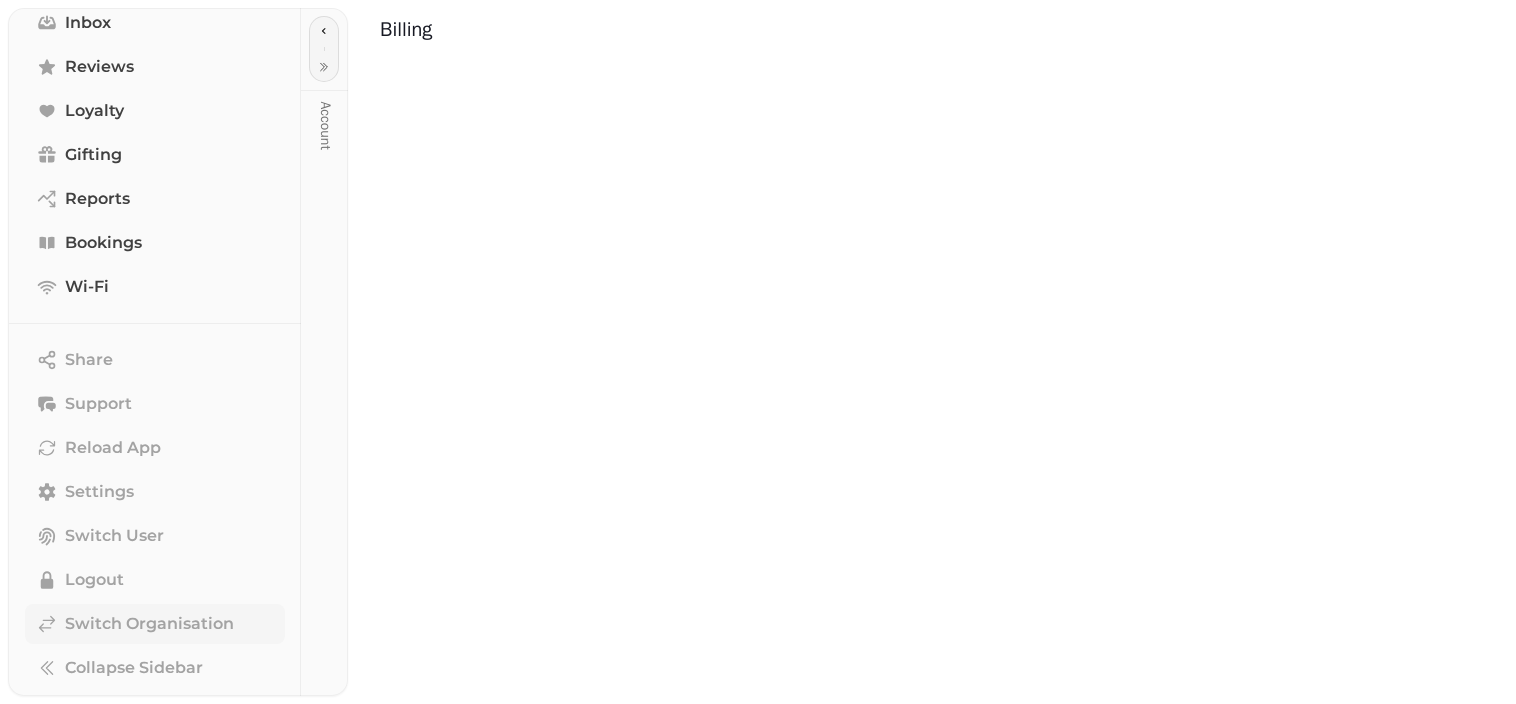 click on "Switch Organisation" at bounding box center (149, 624) 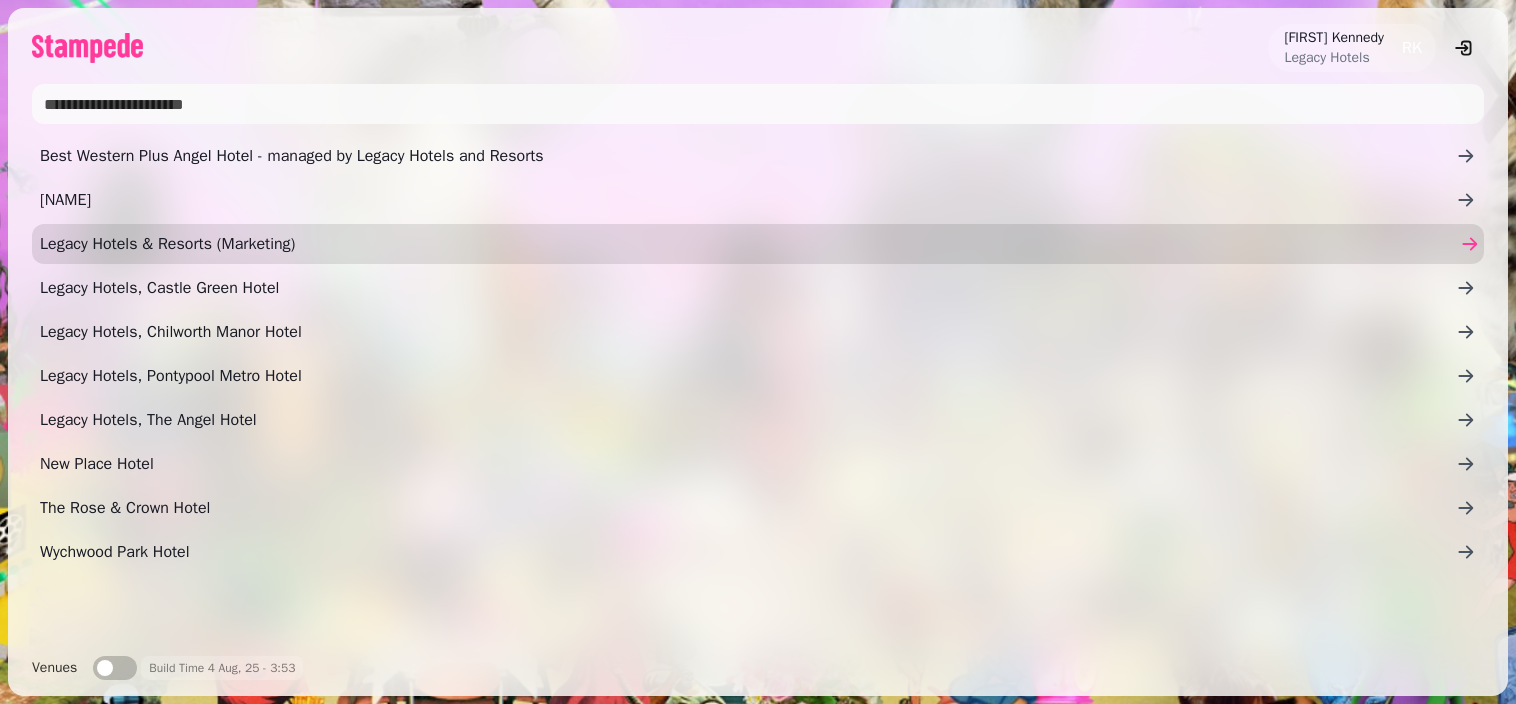 click on "Legacy Hotels & Resorts (Marketing)" at bounding box center (748, 244) 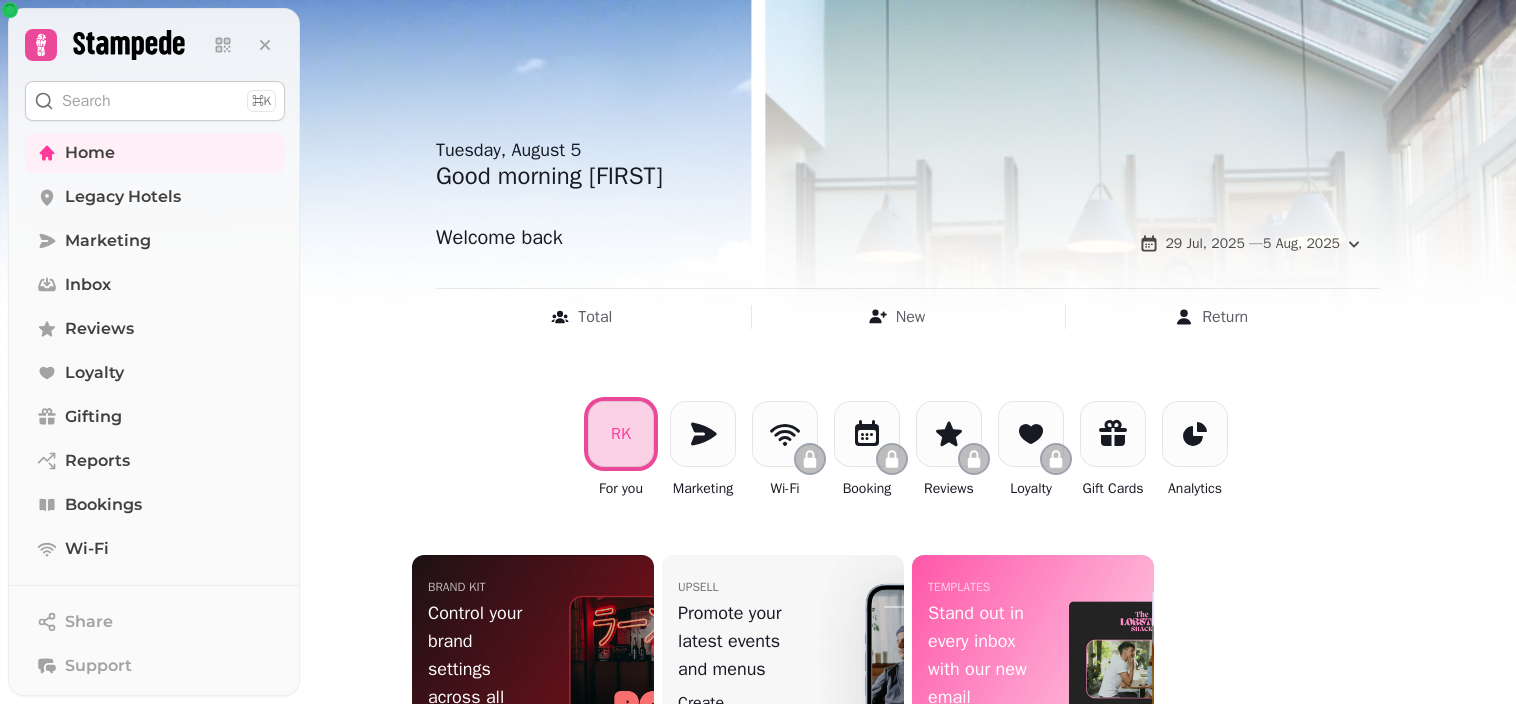 scroll, scrollTop: 262, scrollLeft: 0, axis: vertical 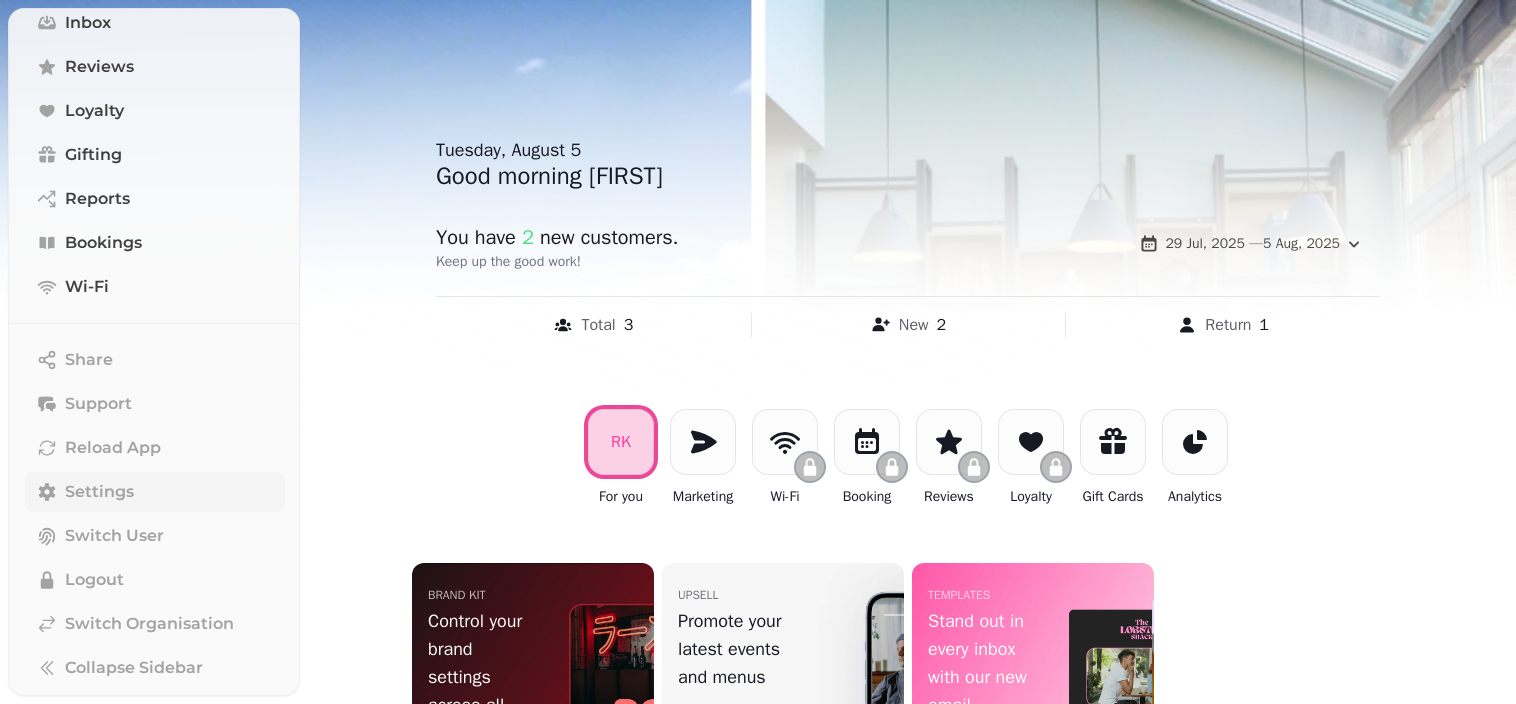 click on "Settings" at bounding box center (99, 492) 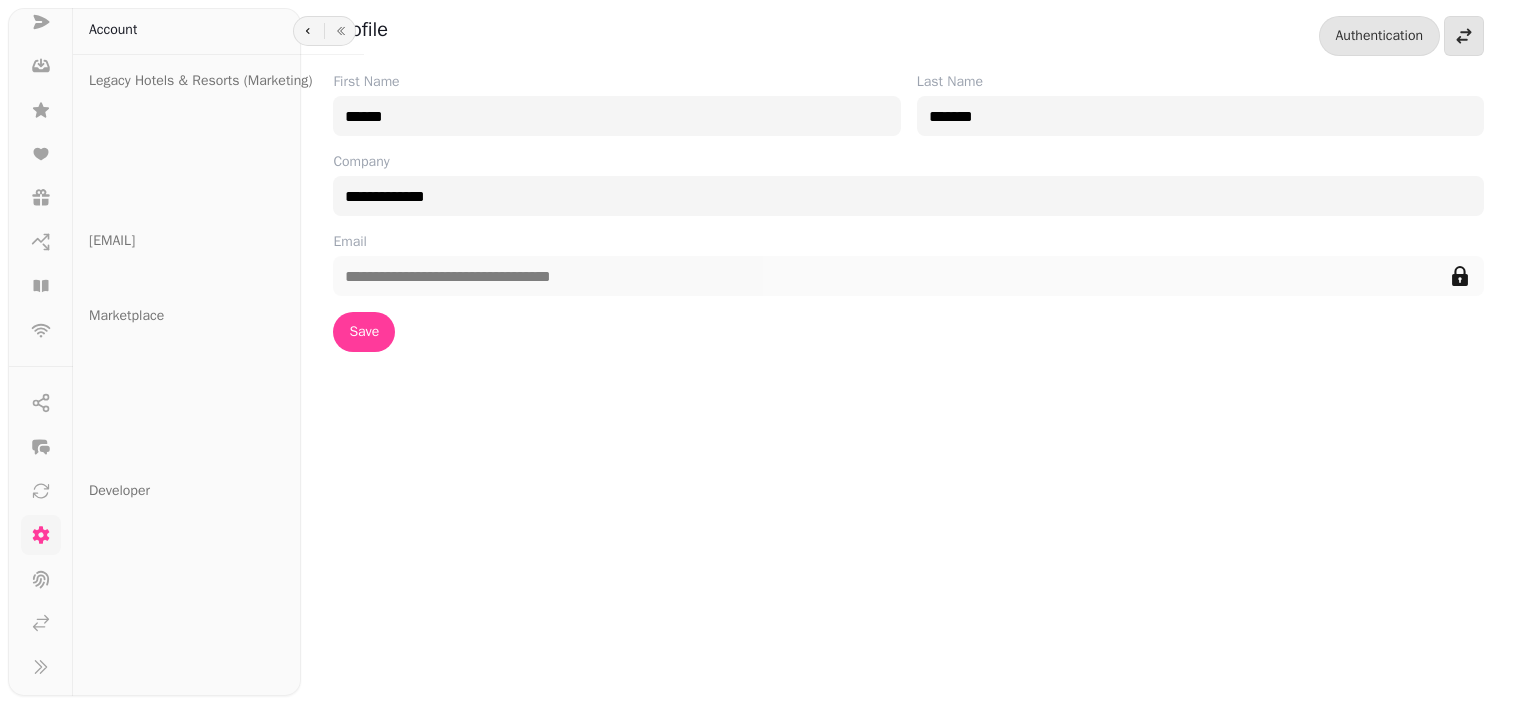 scroll, scrollTop: 210, scrollLeft: 0, axis: vertical 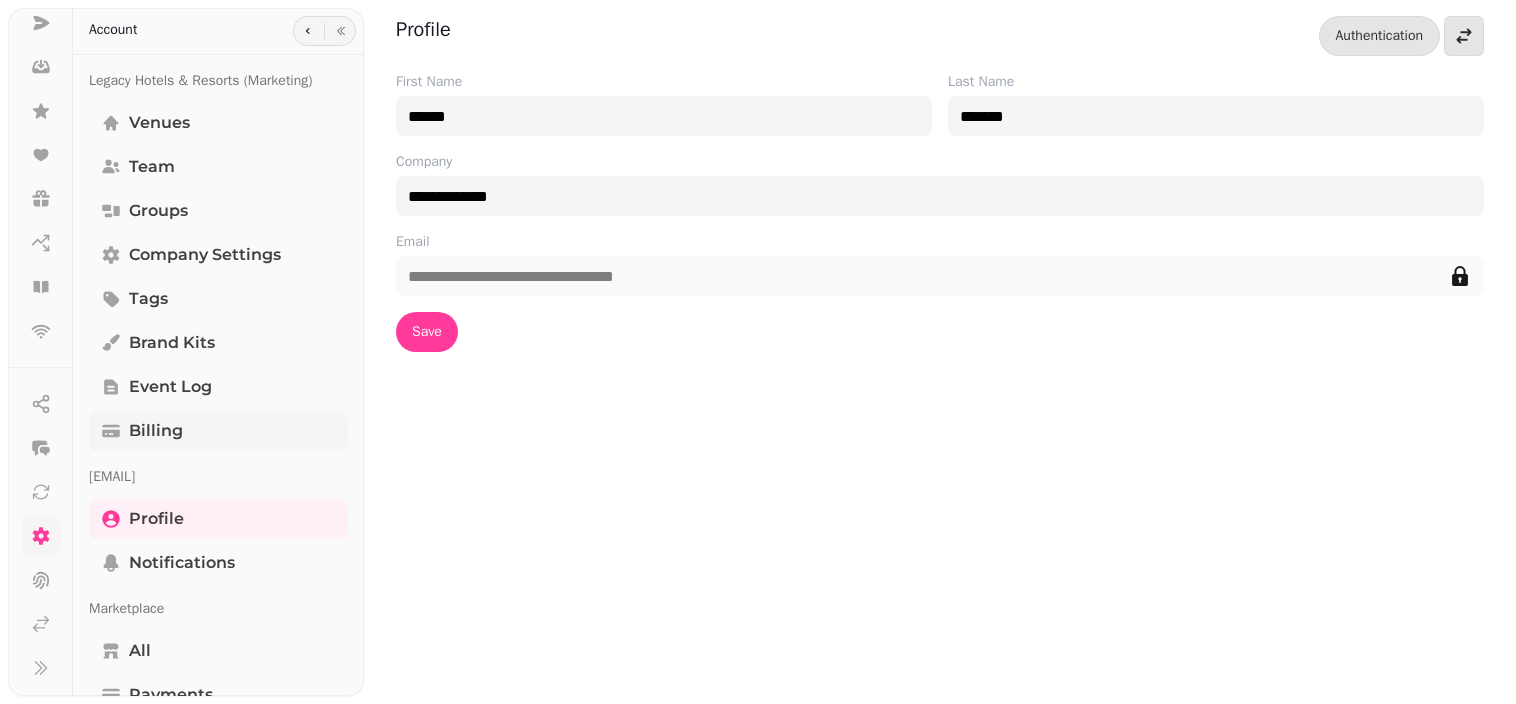 click on "Billing" at bounding box center (156, 431) 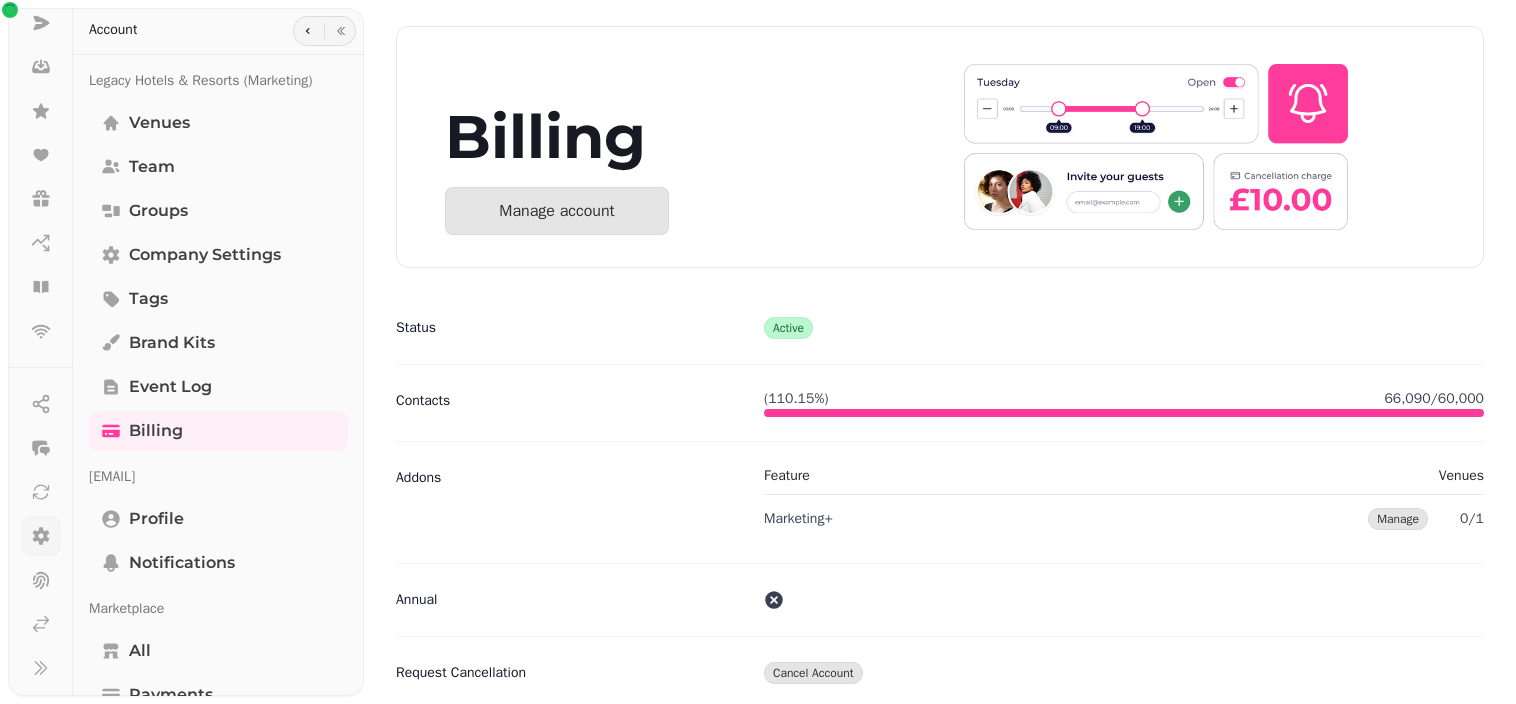 scroll, scrollTop: 9, scrollLeft: 0, axis: vertical 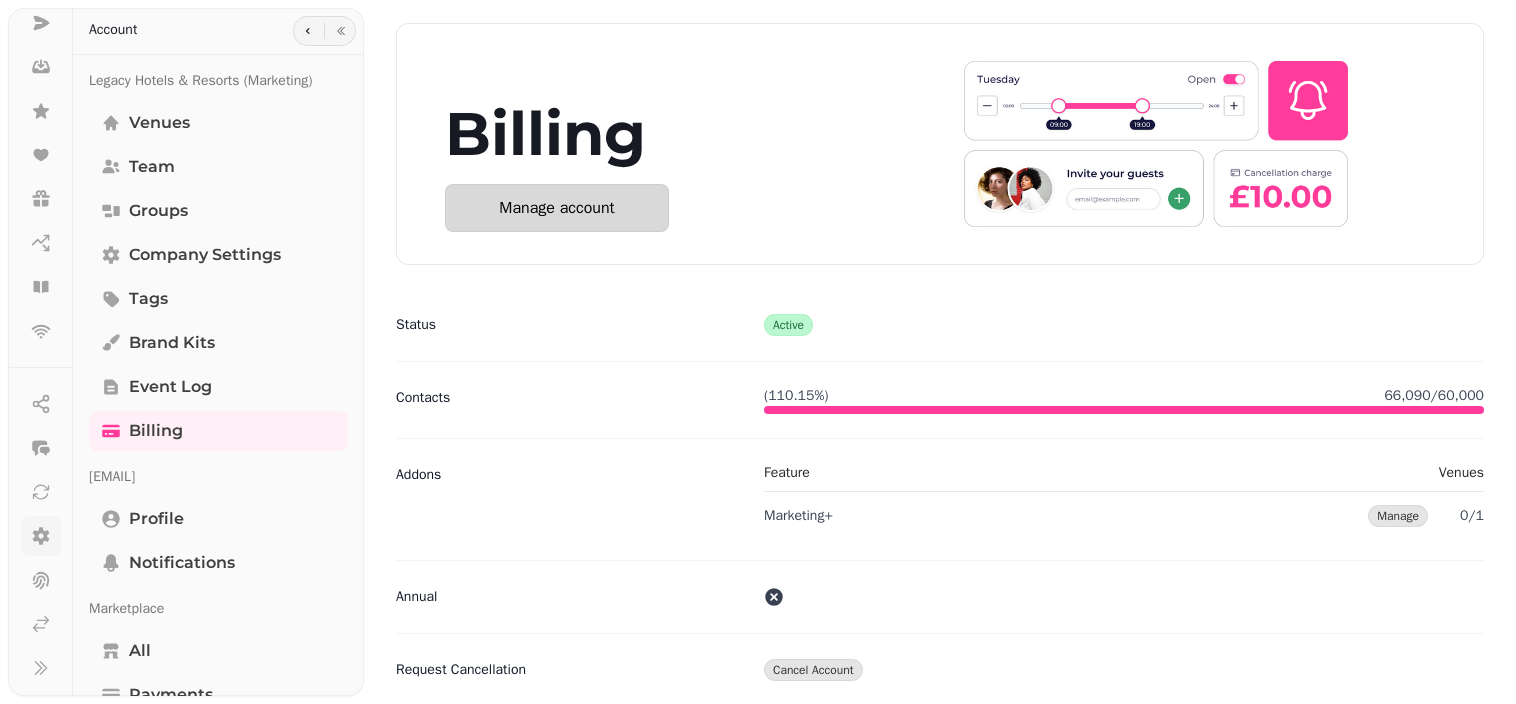 click on "Manage account" at bounding box center [556, 208] 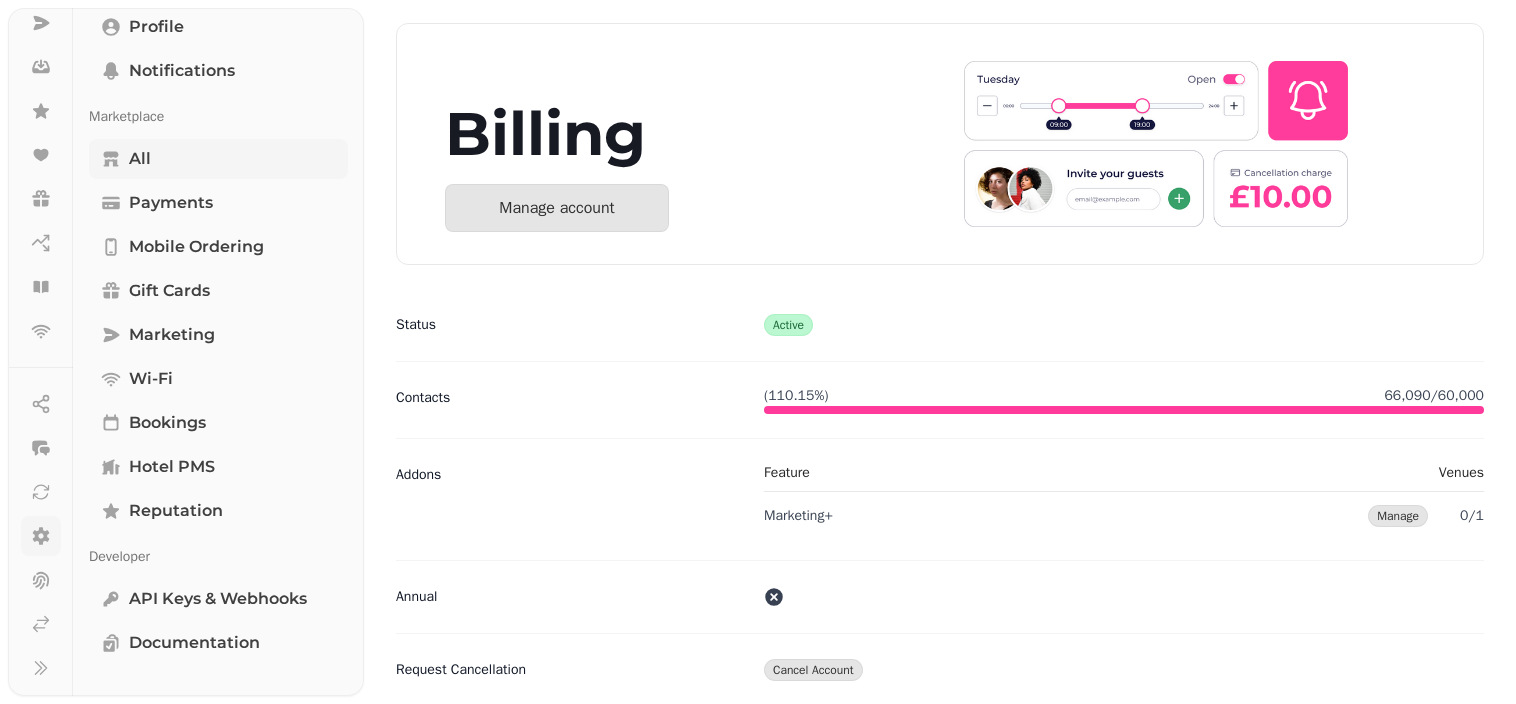 scroll, scrollTop: 494, scrollLeft: 0, axis: vertical 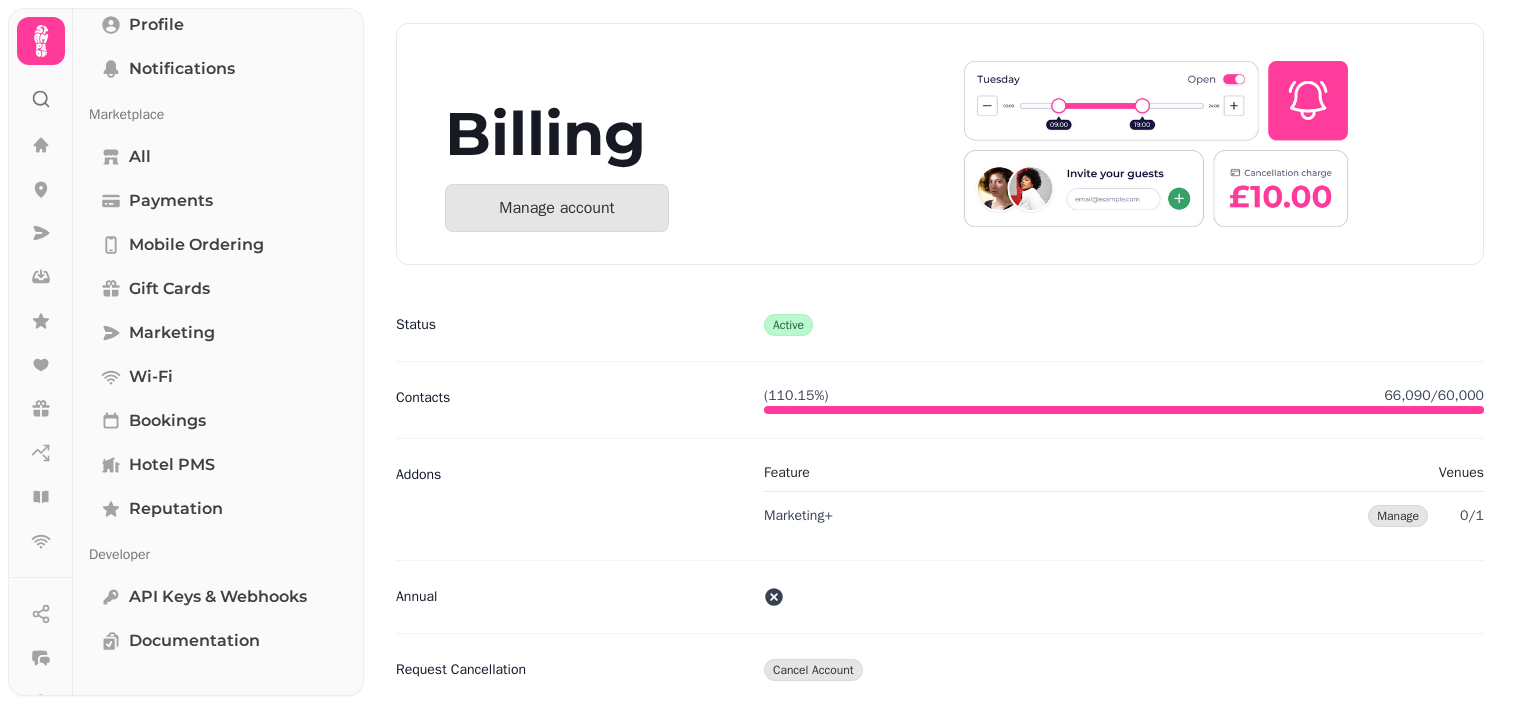 click 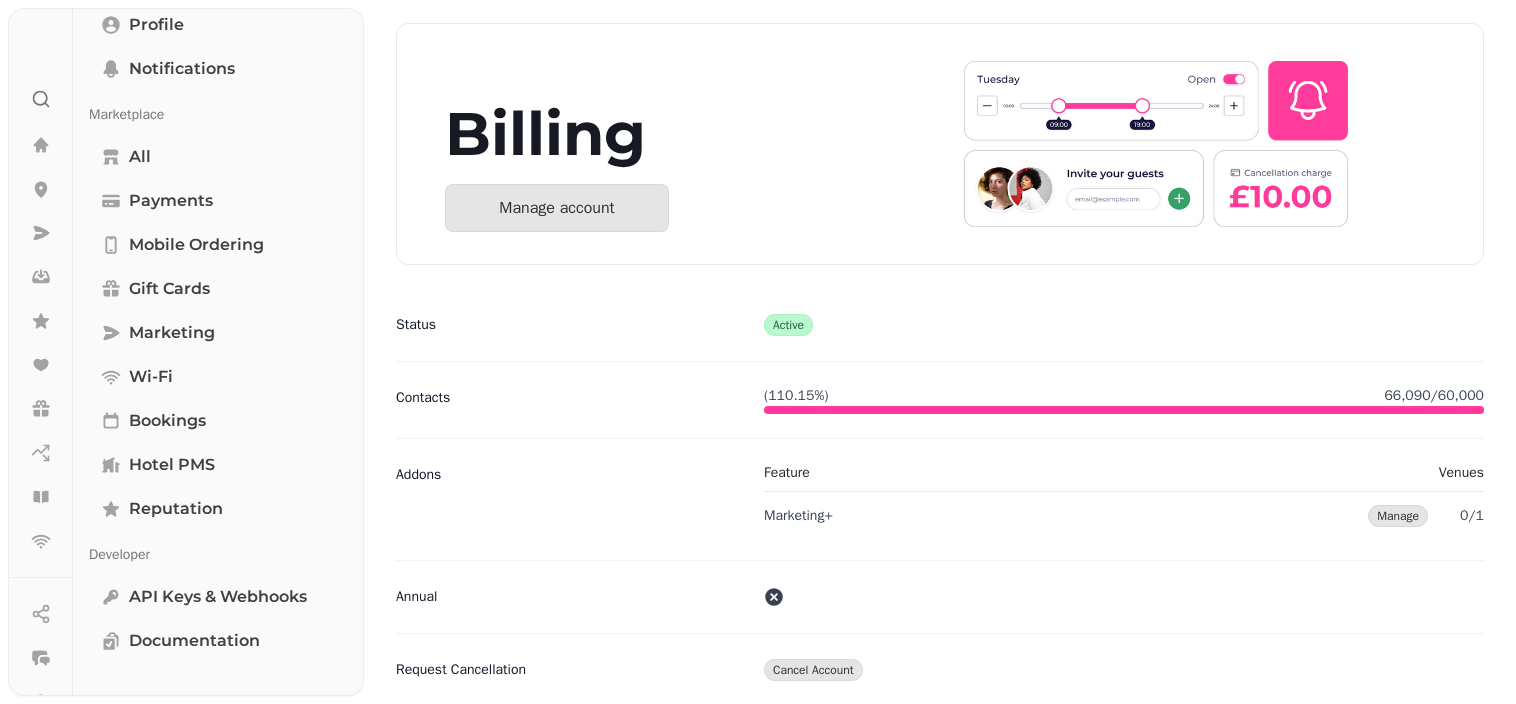 scroll, scrollTop: 0, scrollLeft: 0, axis: both 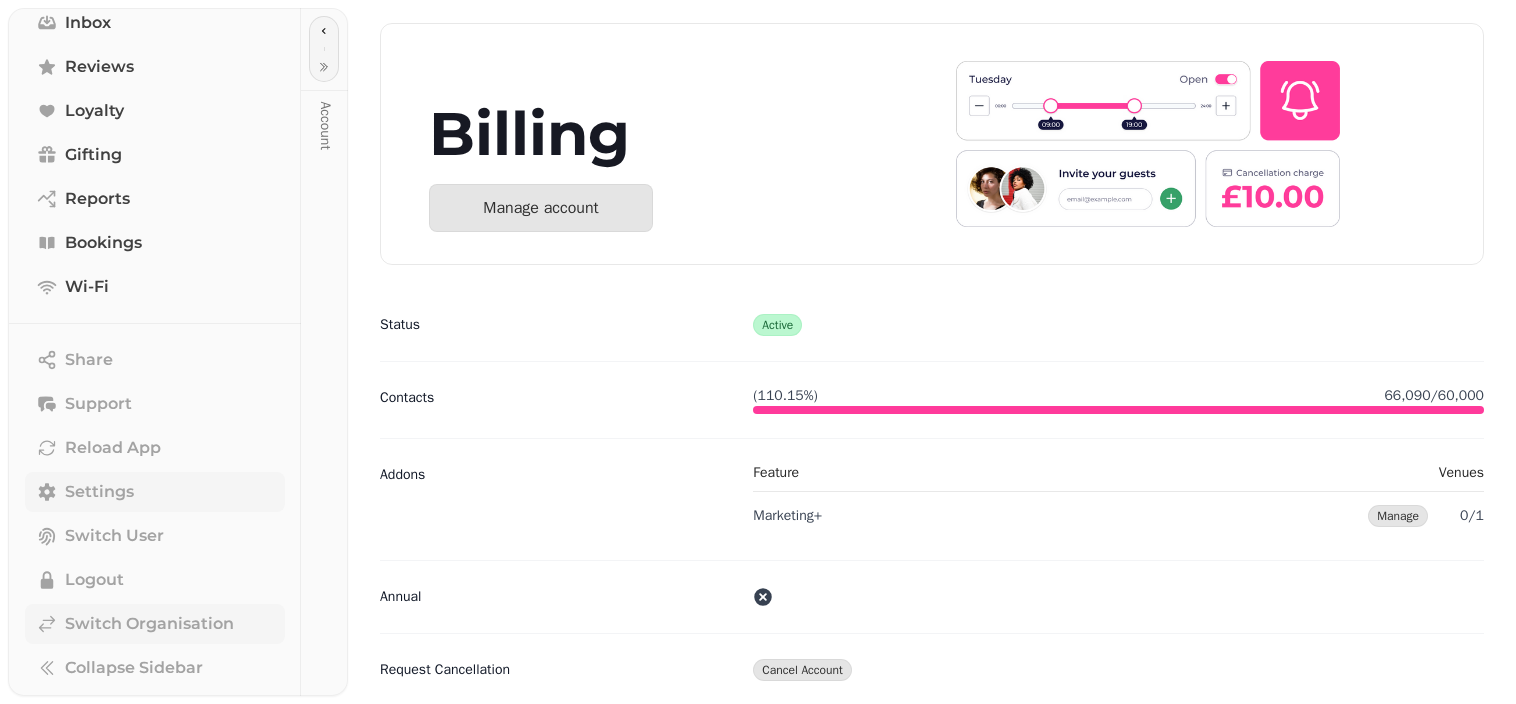 click on "Switch Organisation" at bounding box center (149, 624) 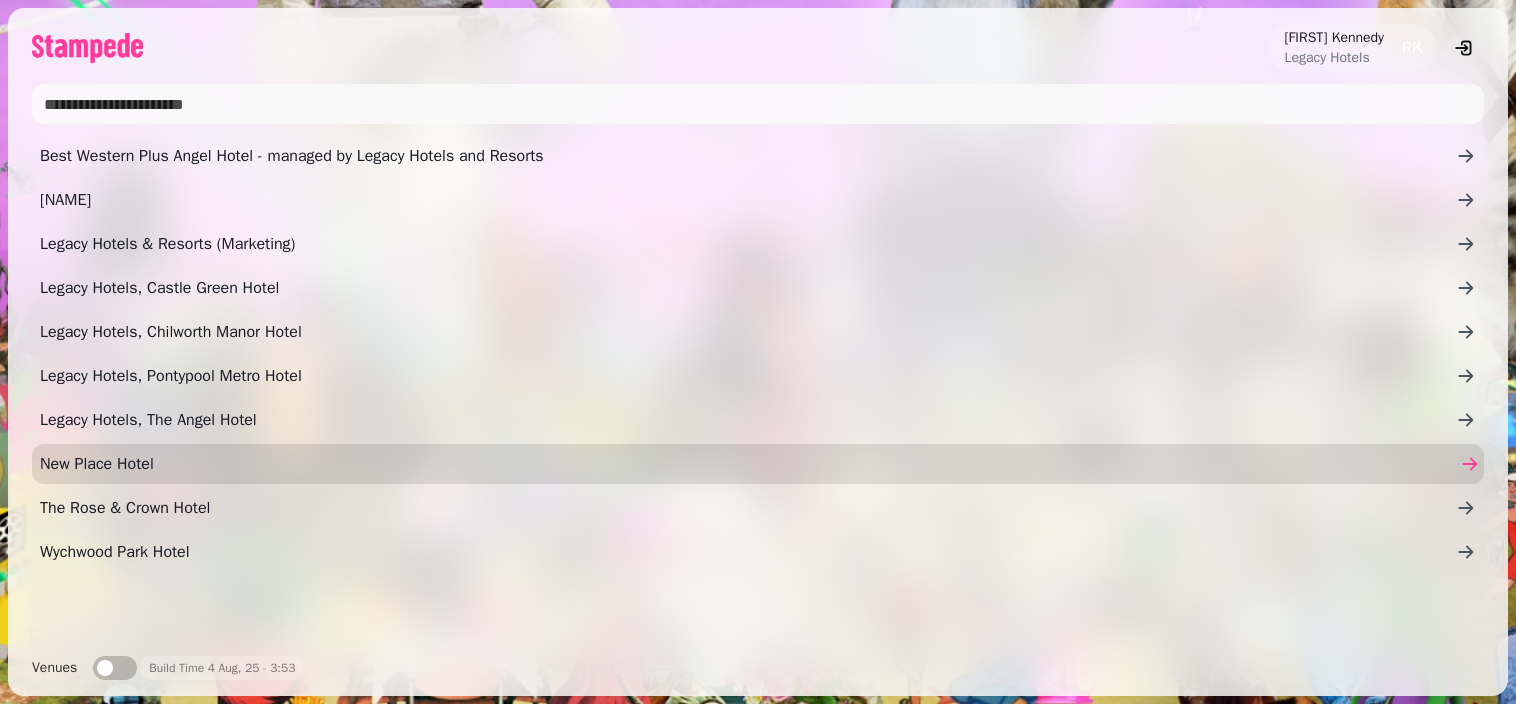 click on "New Place Hotel" at bounding box center (748, 464) 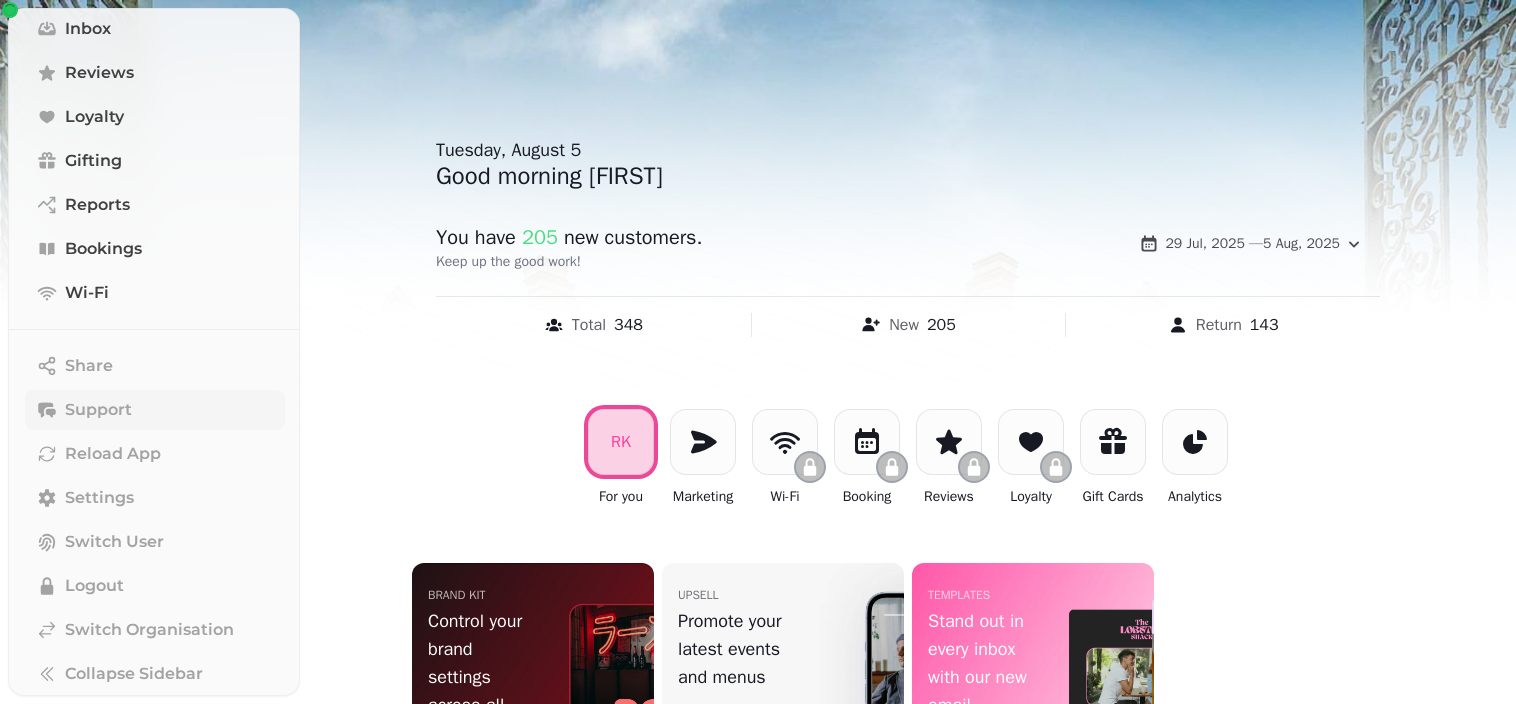 scroll, scrollTop: 262, scrollLeft: 0, axis: vertical 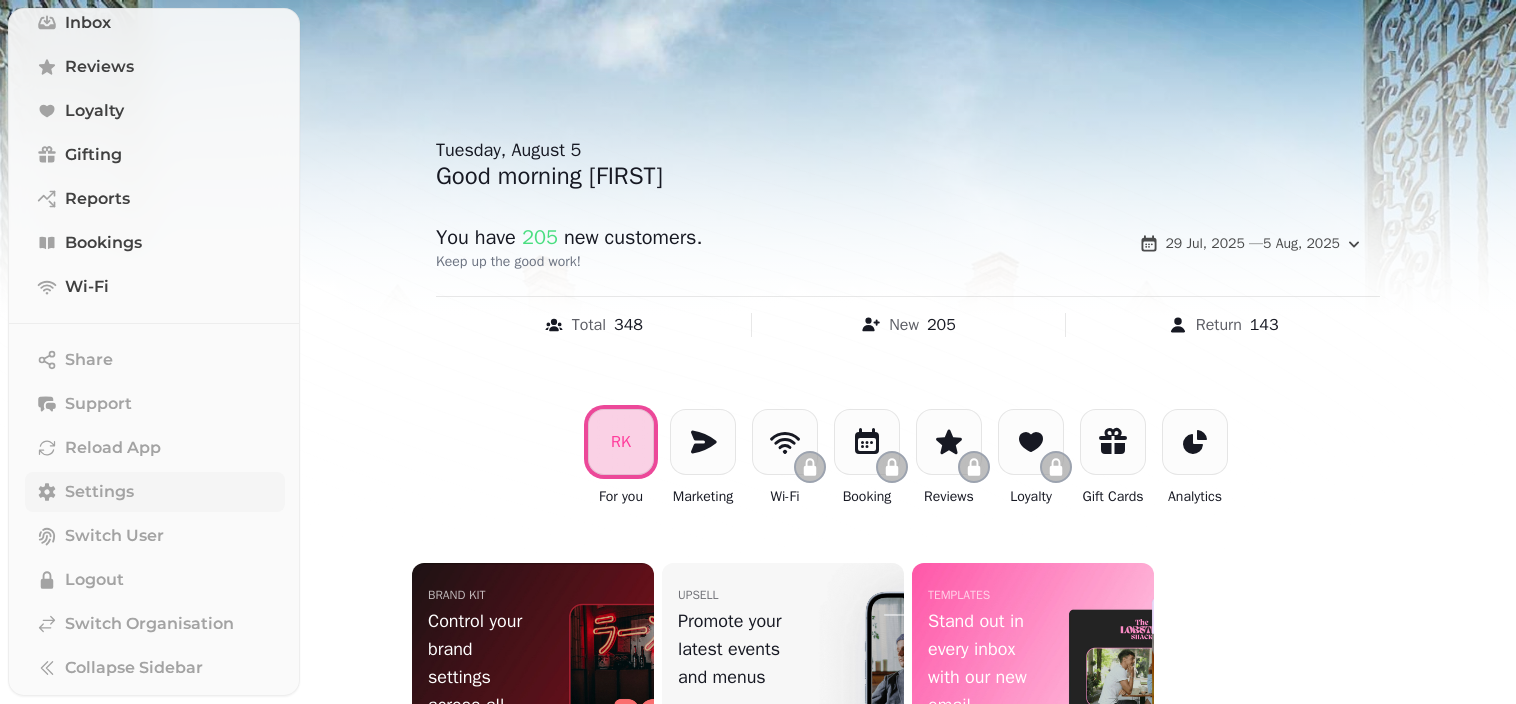 click on "Settings" at bounding box center (99, 492) 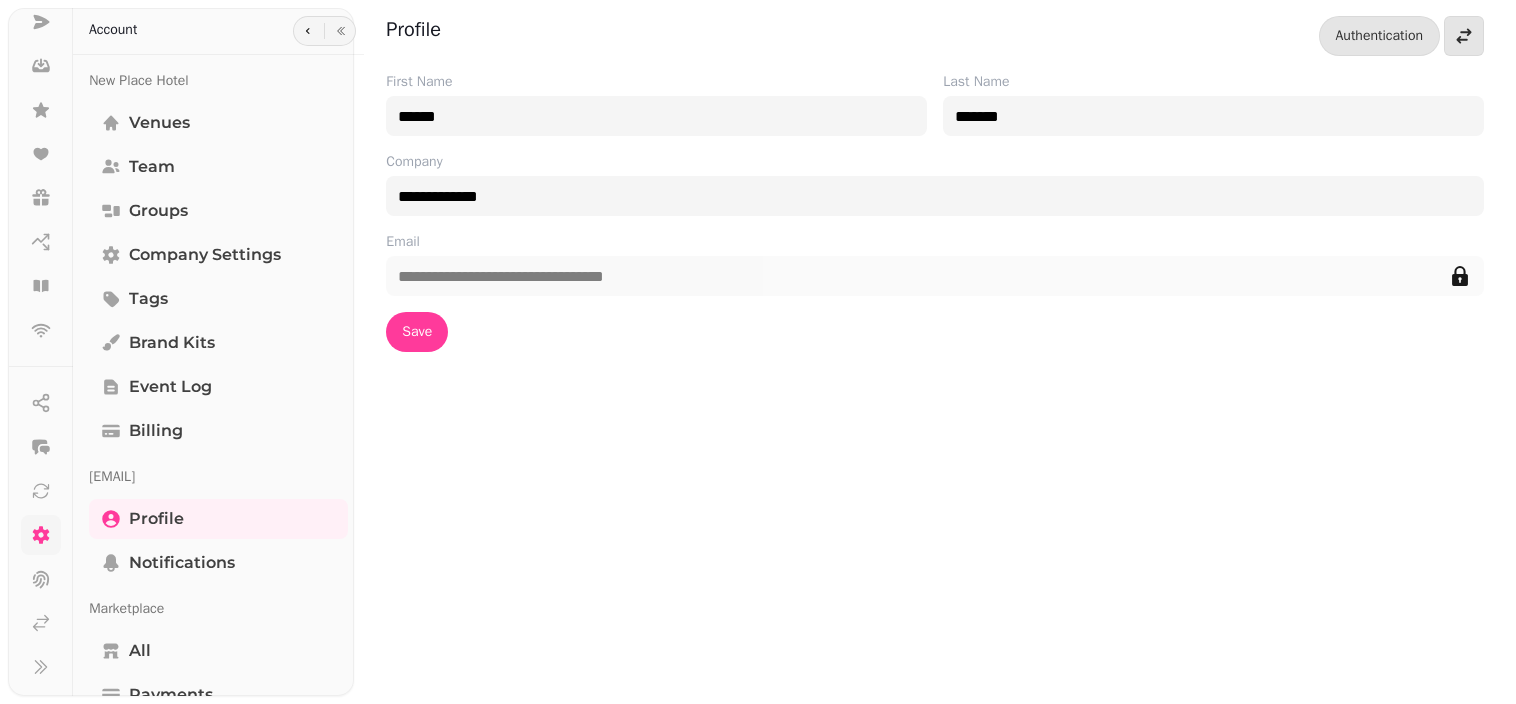 scroll, scrollTop: 210, scrollLeft: 0, axis: vertical 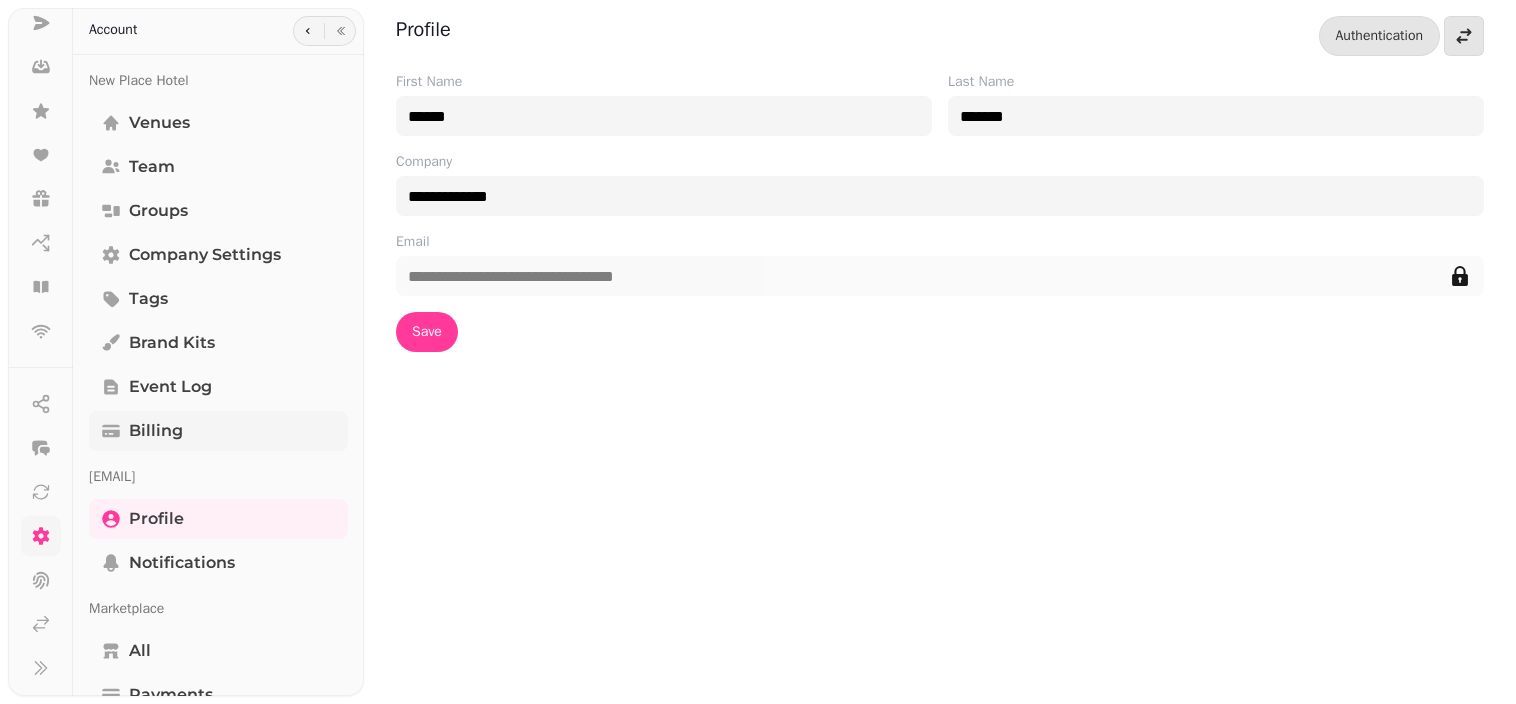 click on "Billing" at bounding box center [156, 431] 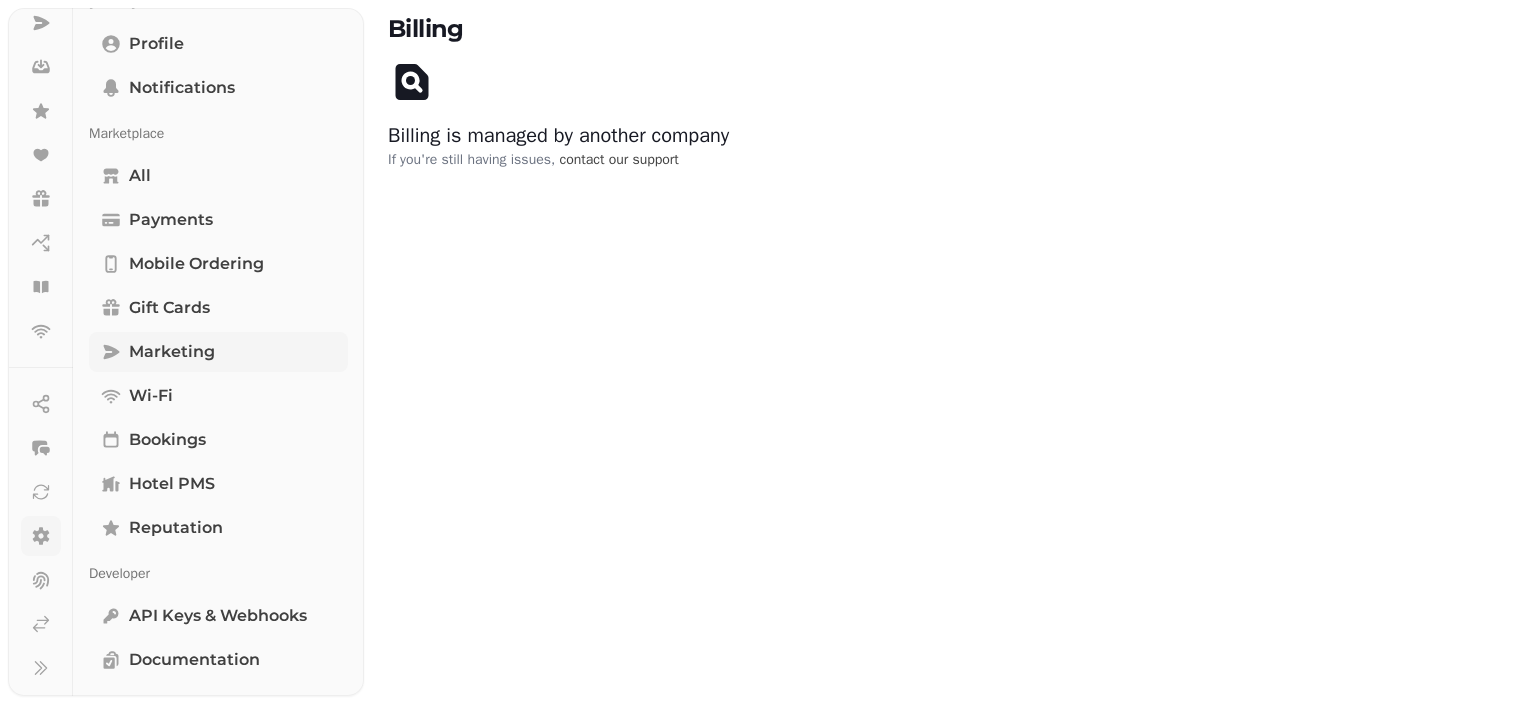 scroll, scrollTop: 494, scrollLeft: 0, axis: vertical 